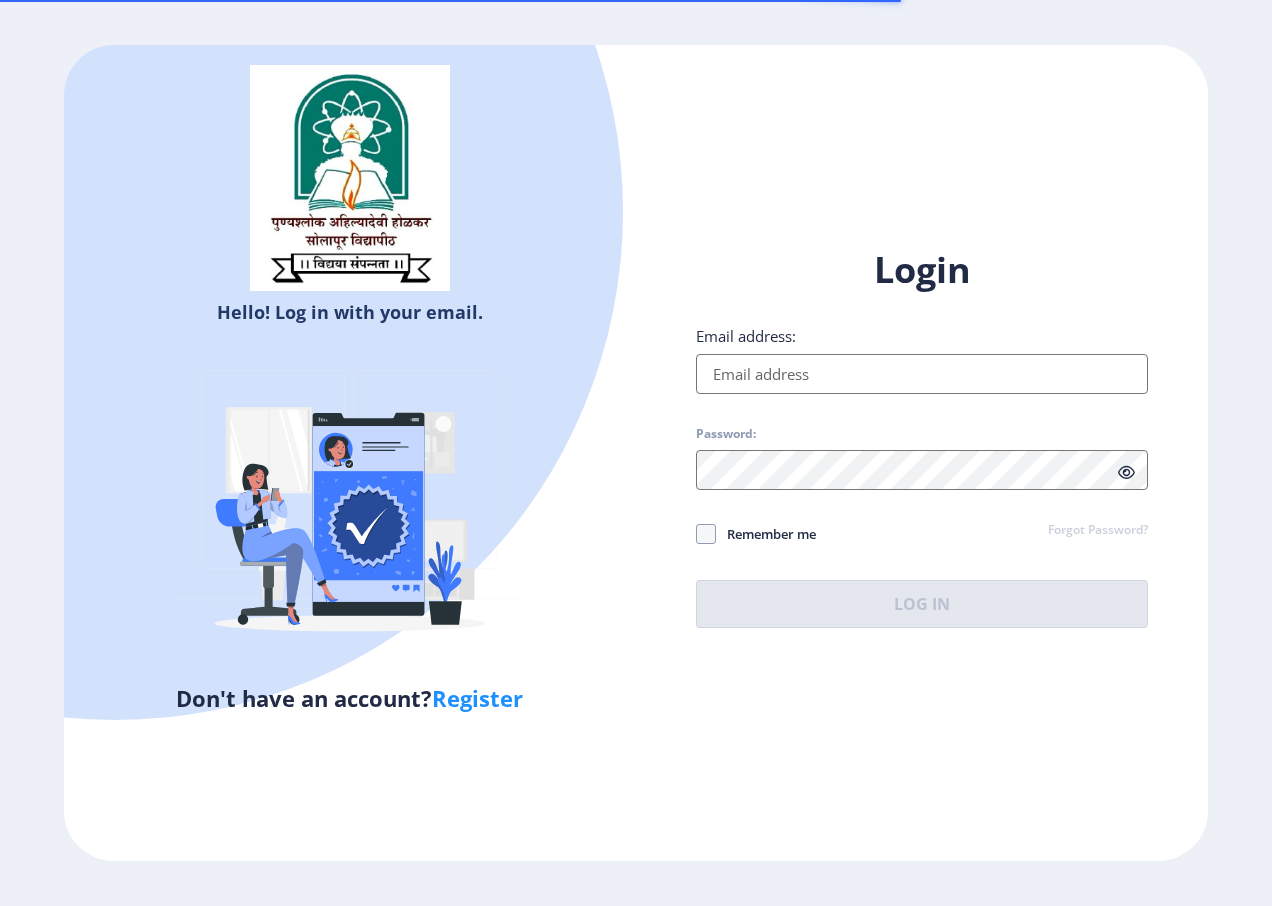 scroll, scrollTop: 0, scrollLeft: 0, axis: both 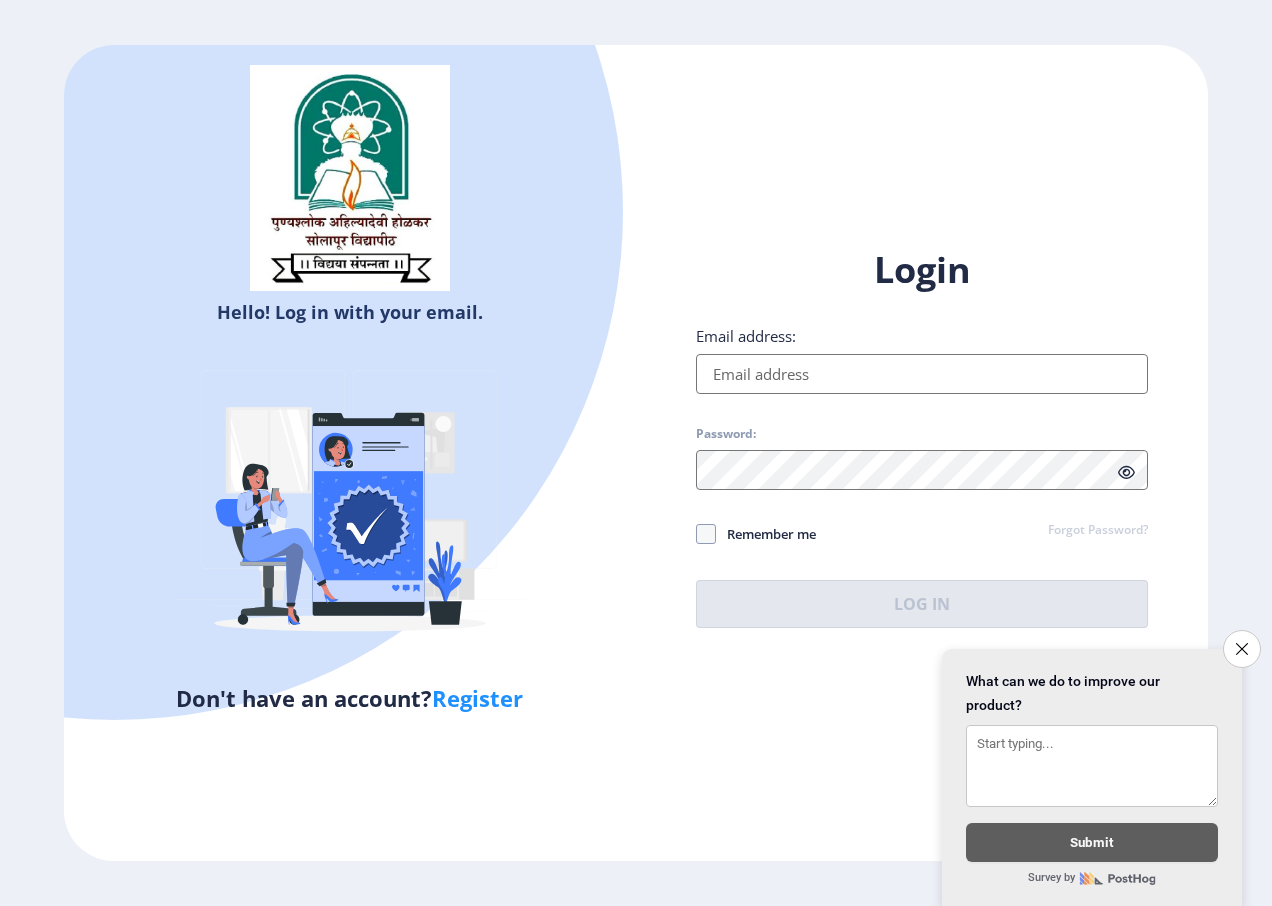 click on "Email address:" at bounding box center [922, 374] 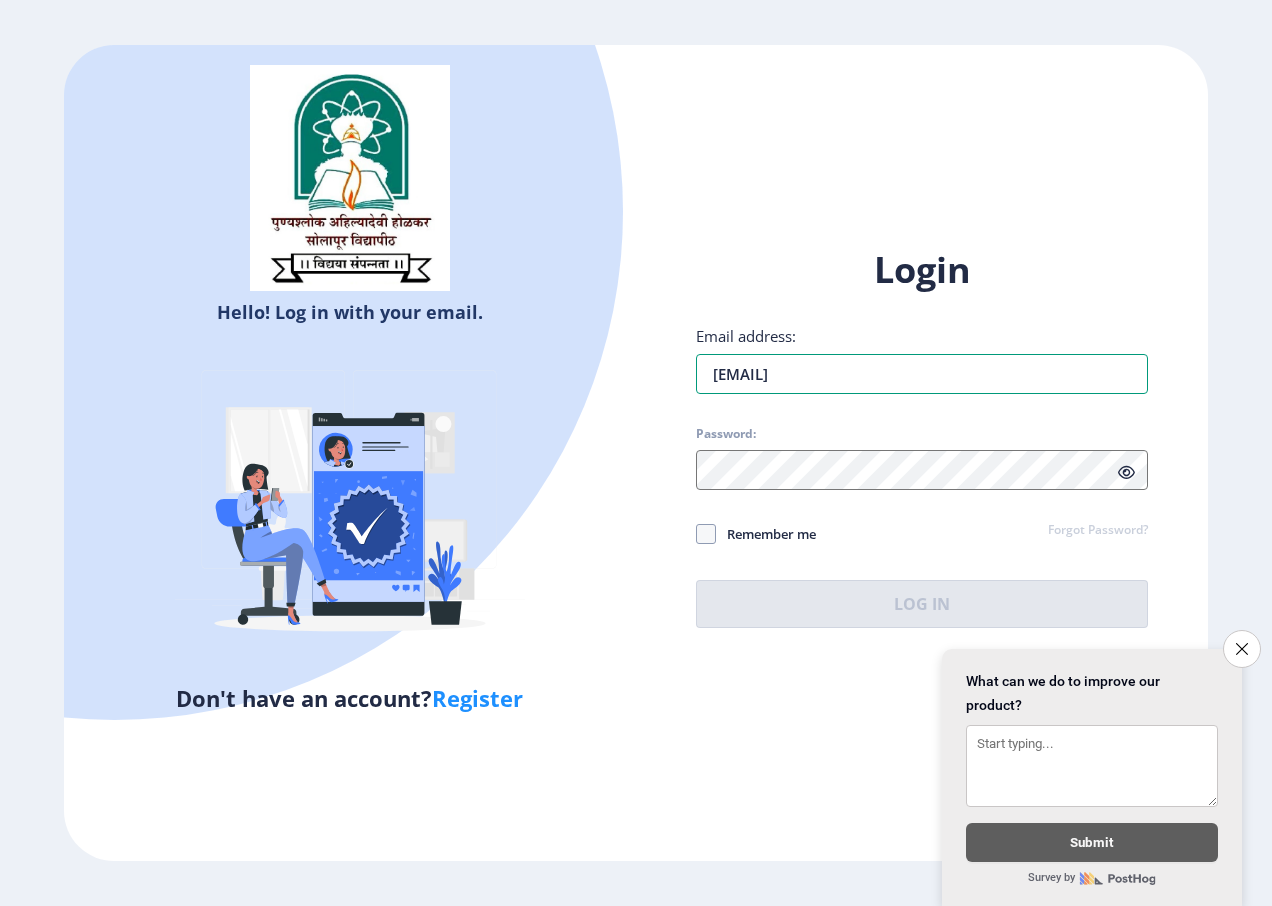 drag, startPoint x: 934, startPoint y: 385, endPoint x: 637, endPoint y: 364, distance: 297.7415 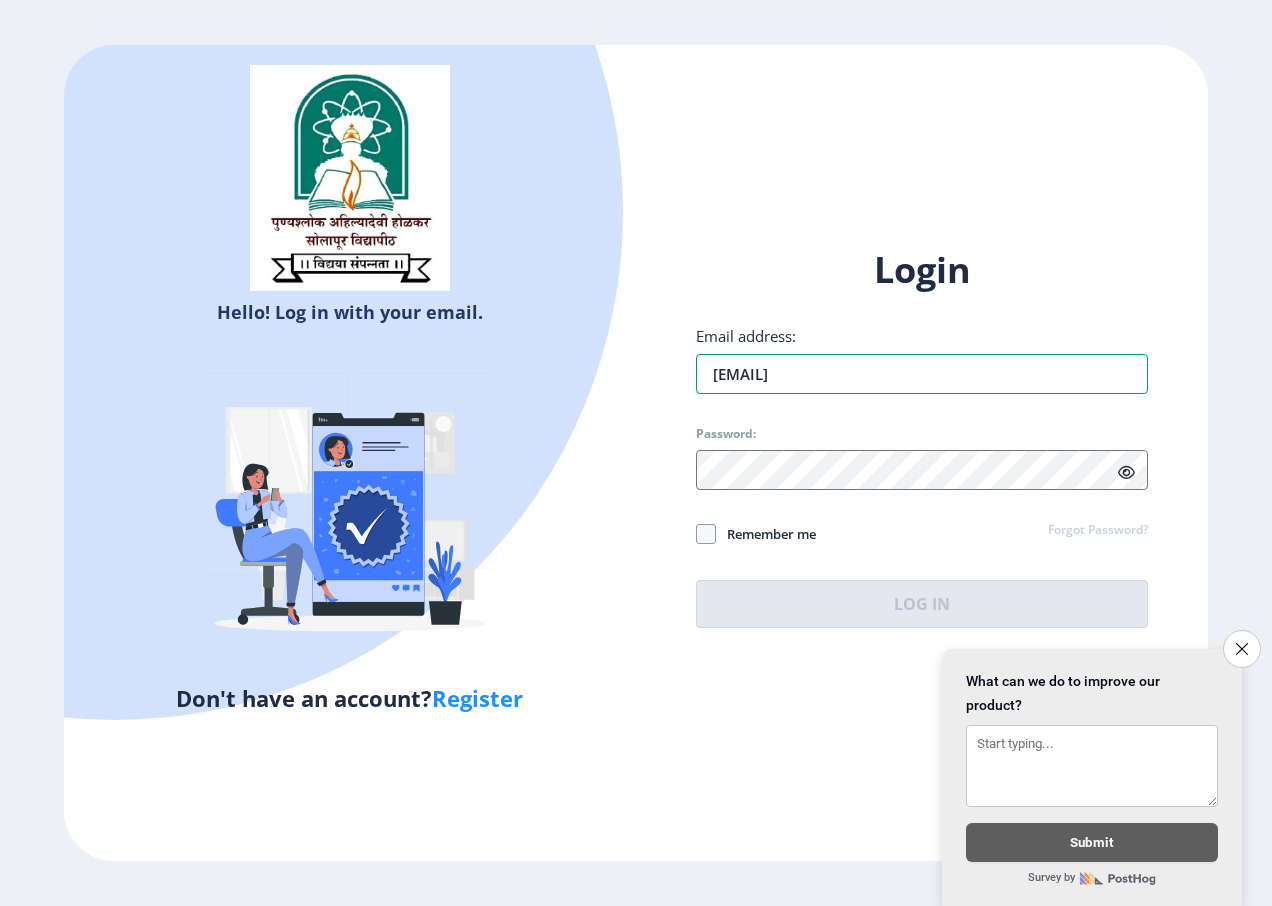 type on "mahadeokhurd124@gmail.com" 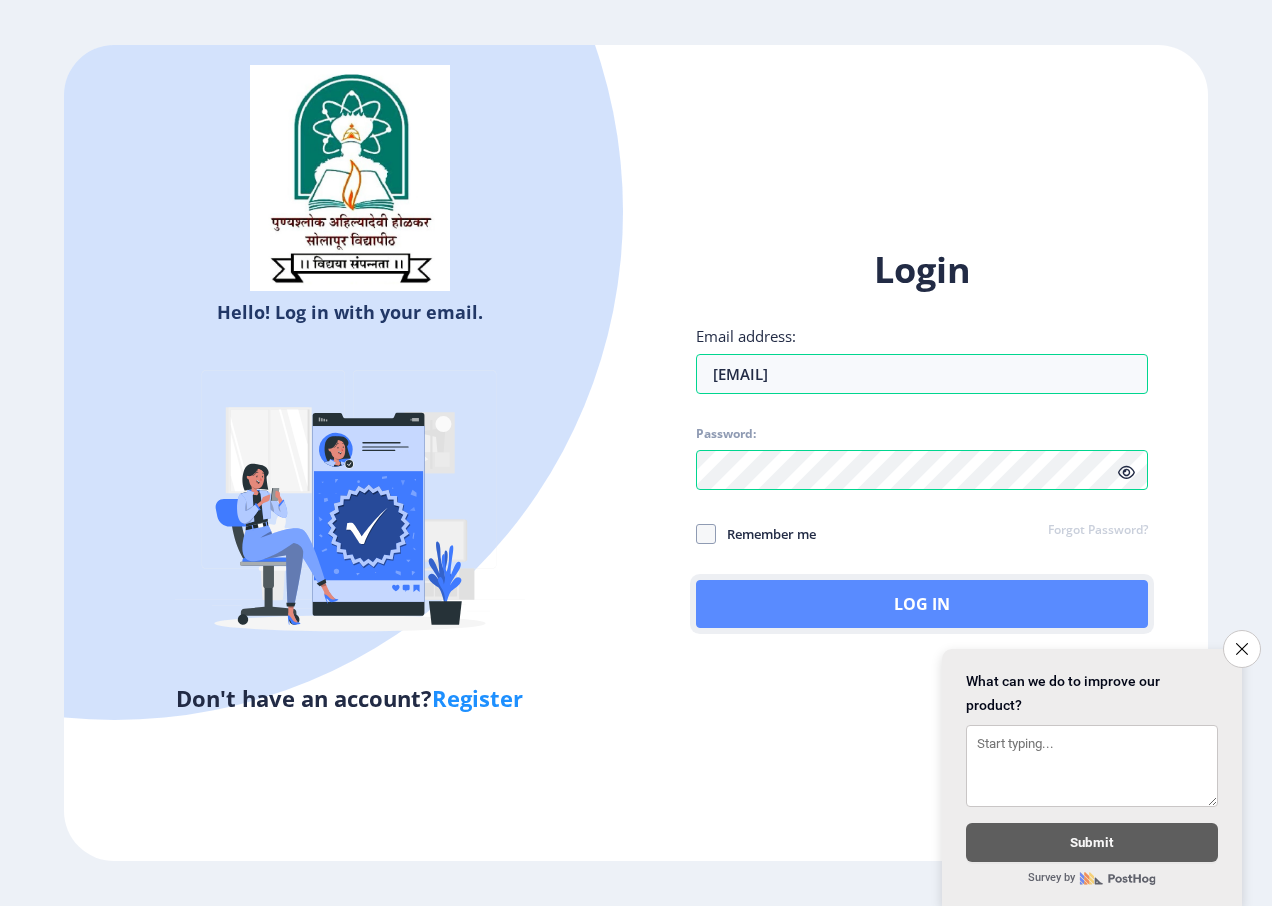 click on "Log In" 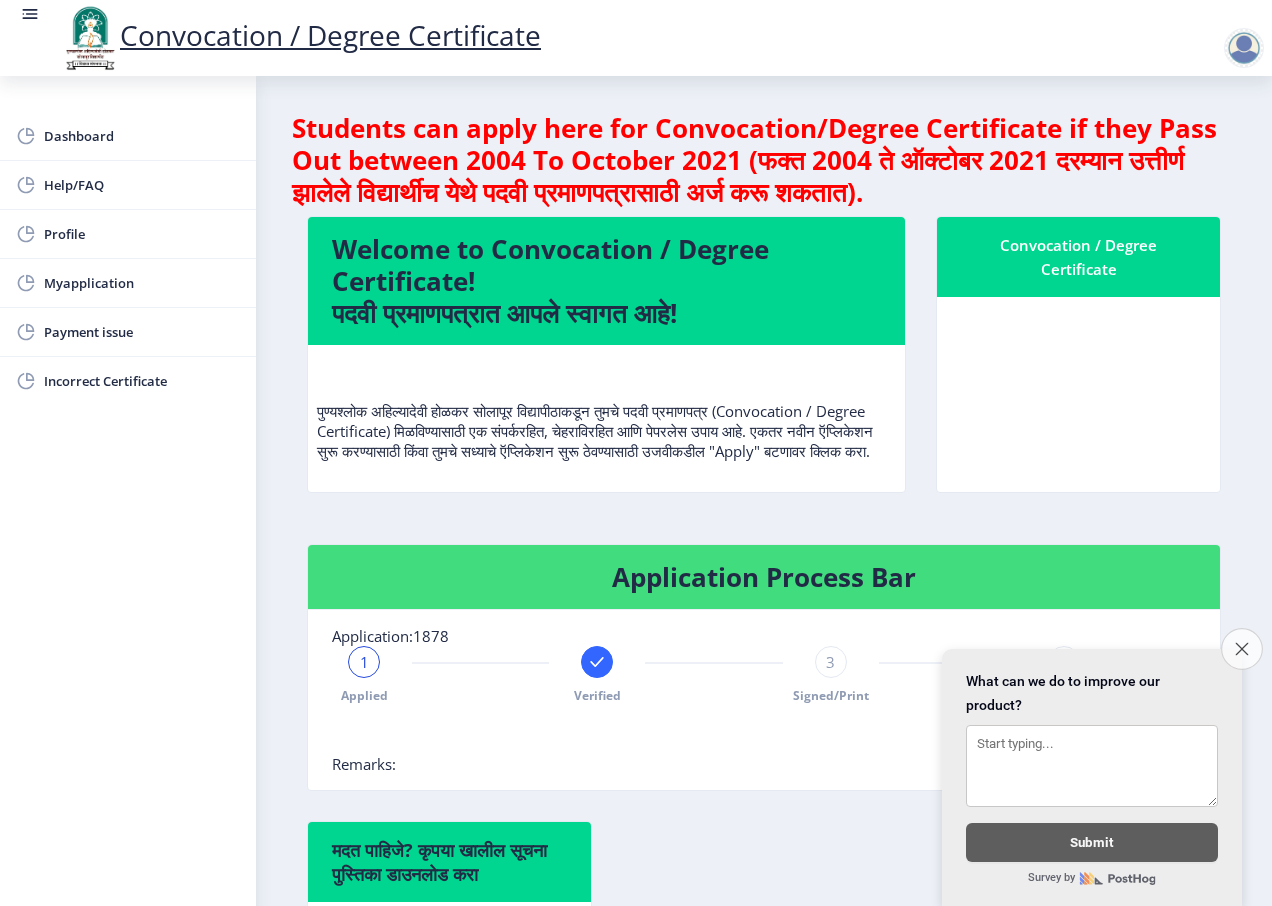 click on "Close survey" at bounding box center (1242, 649) 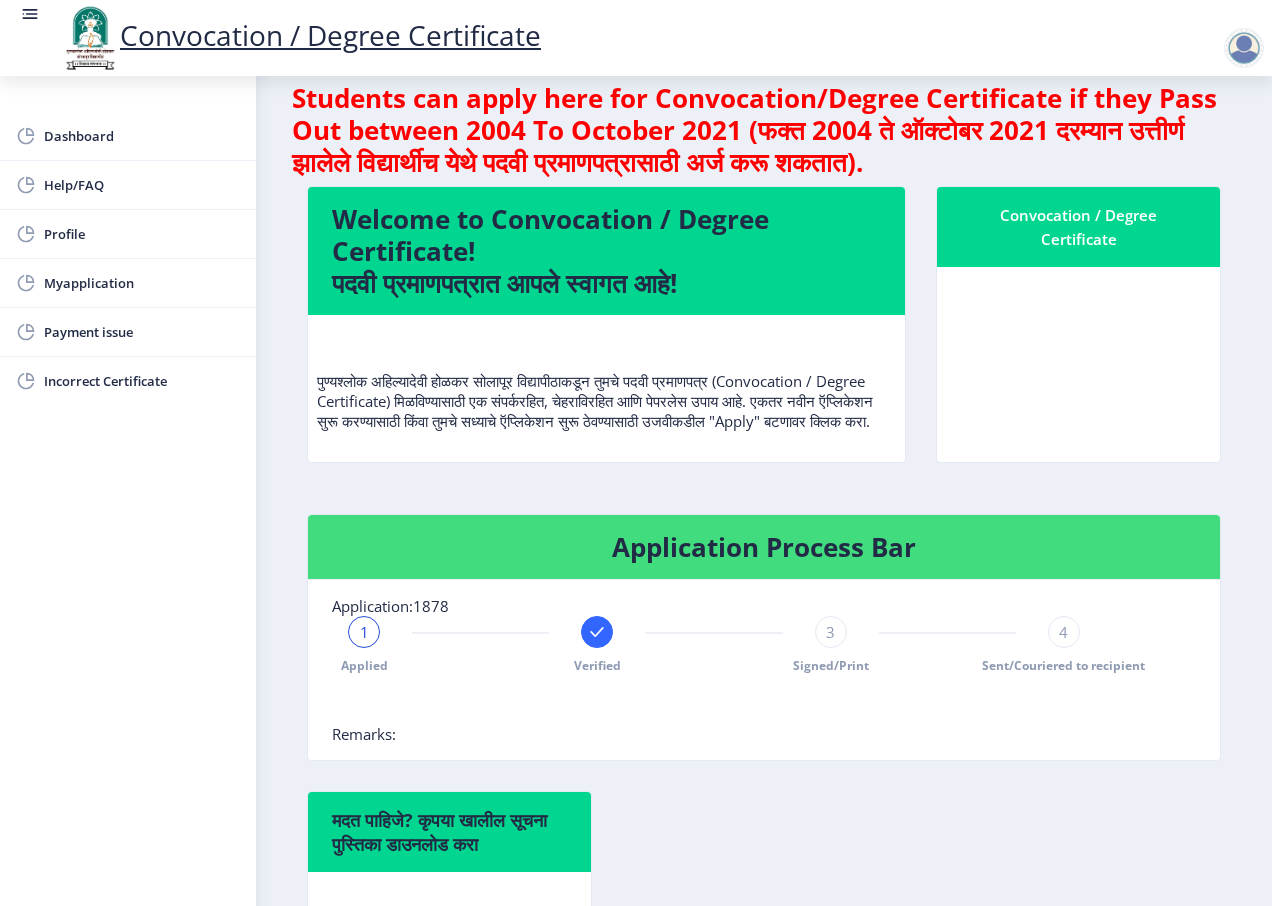 scroll, scrollTop: 0, scrollLeft: 0, axis: both 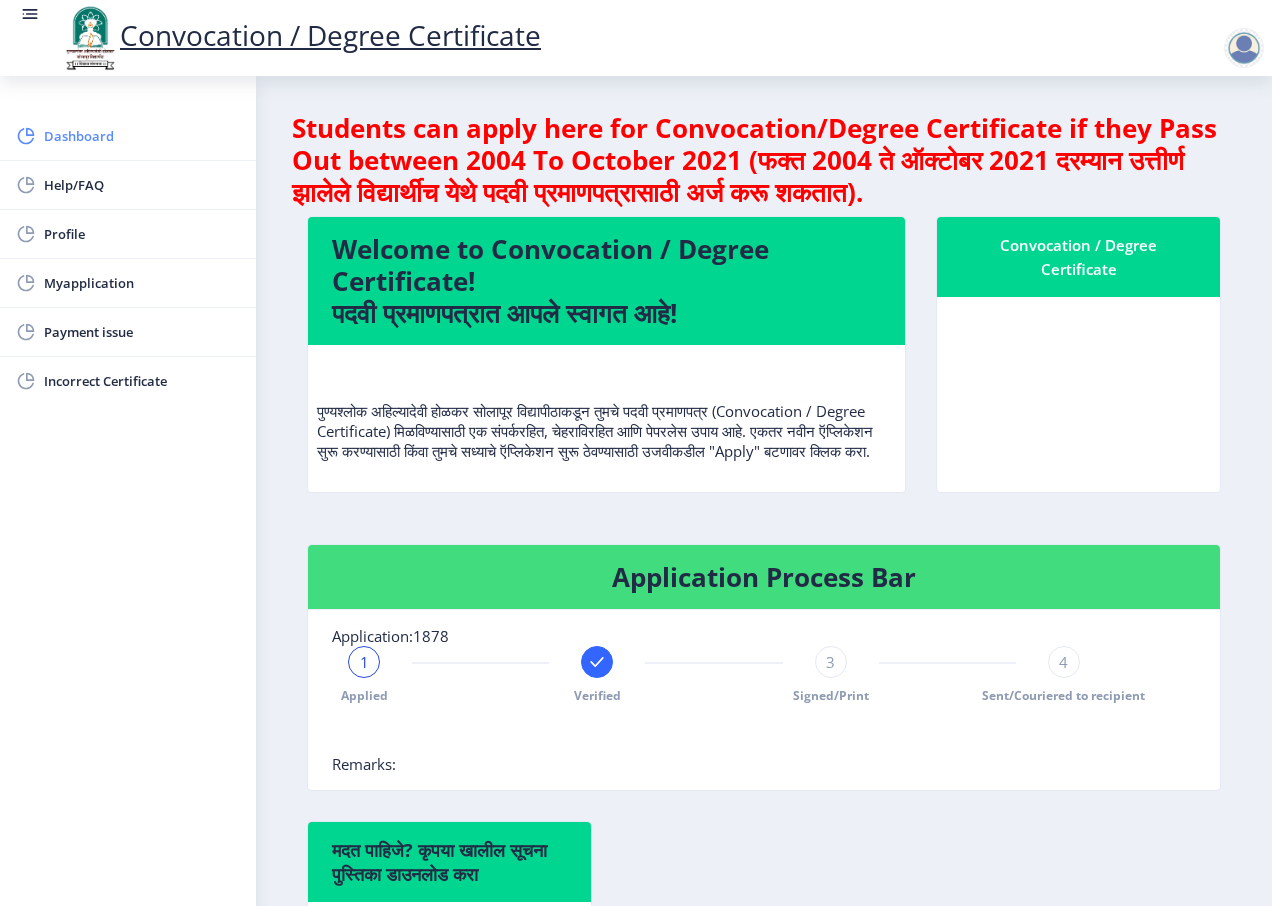 click on "Dashboard" 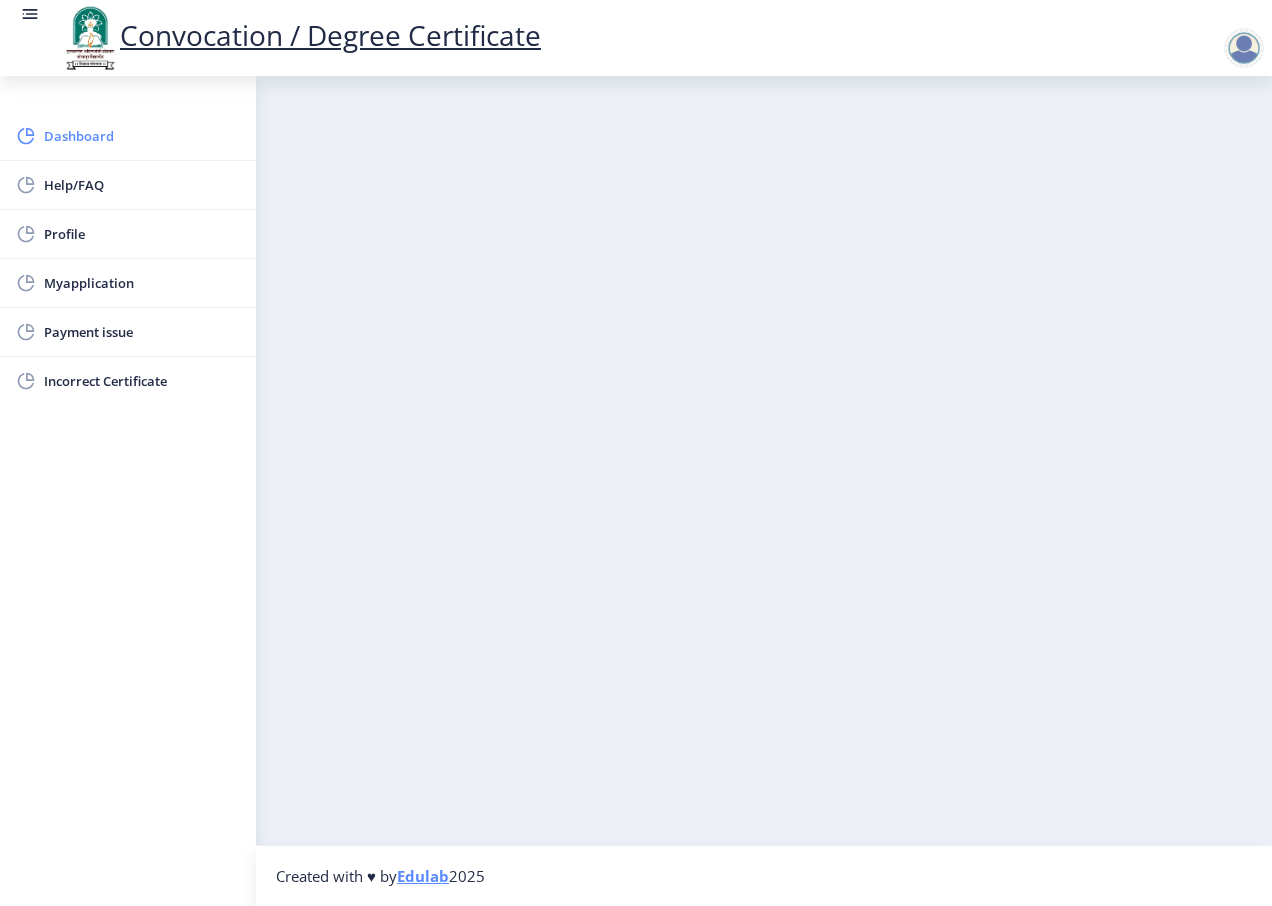 click on "Dashboard" 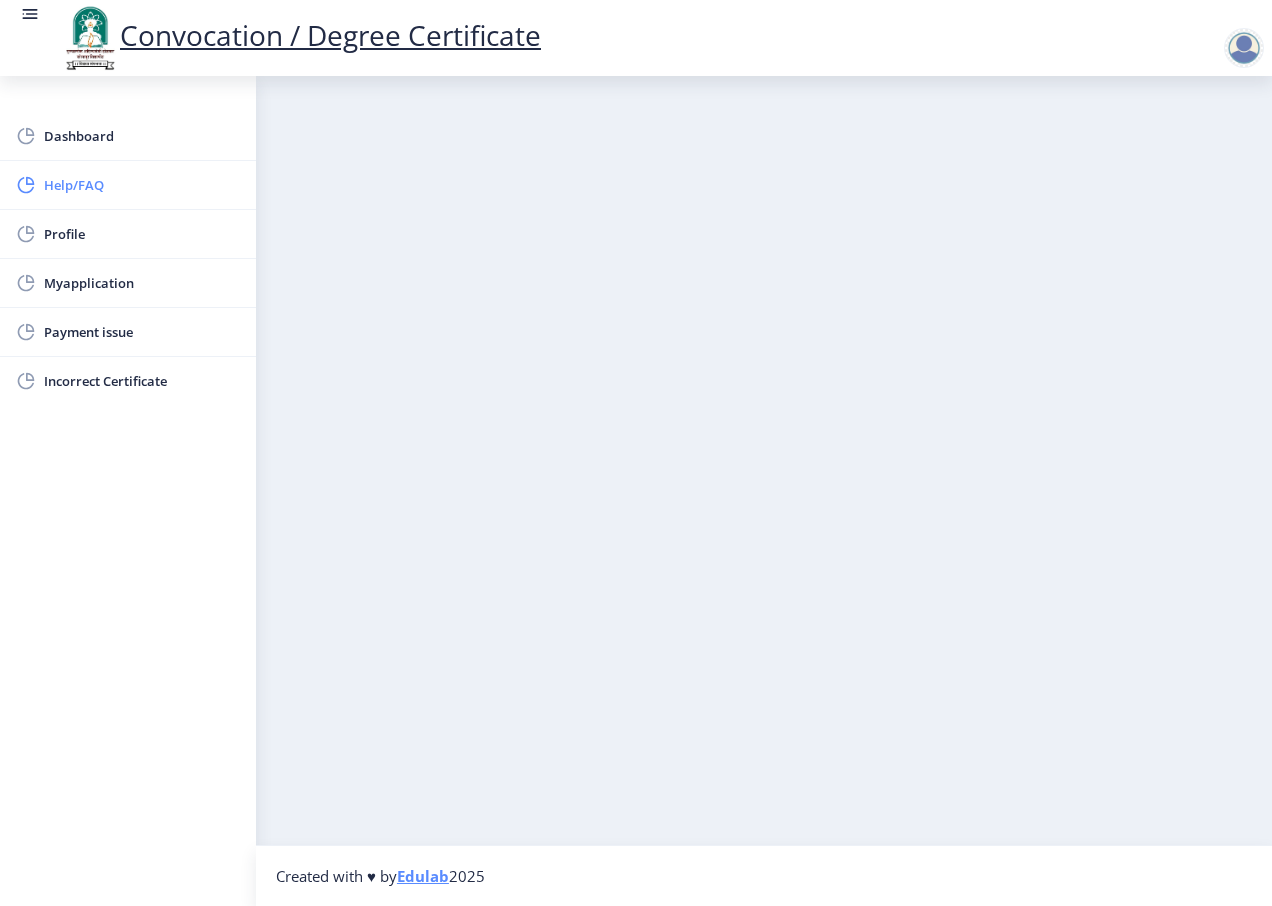 click on "Help/FAQ" 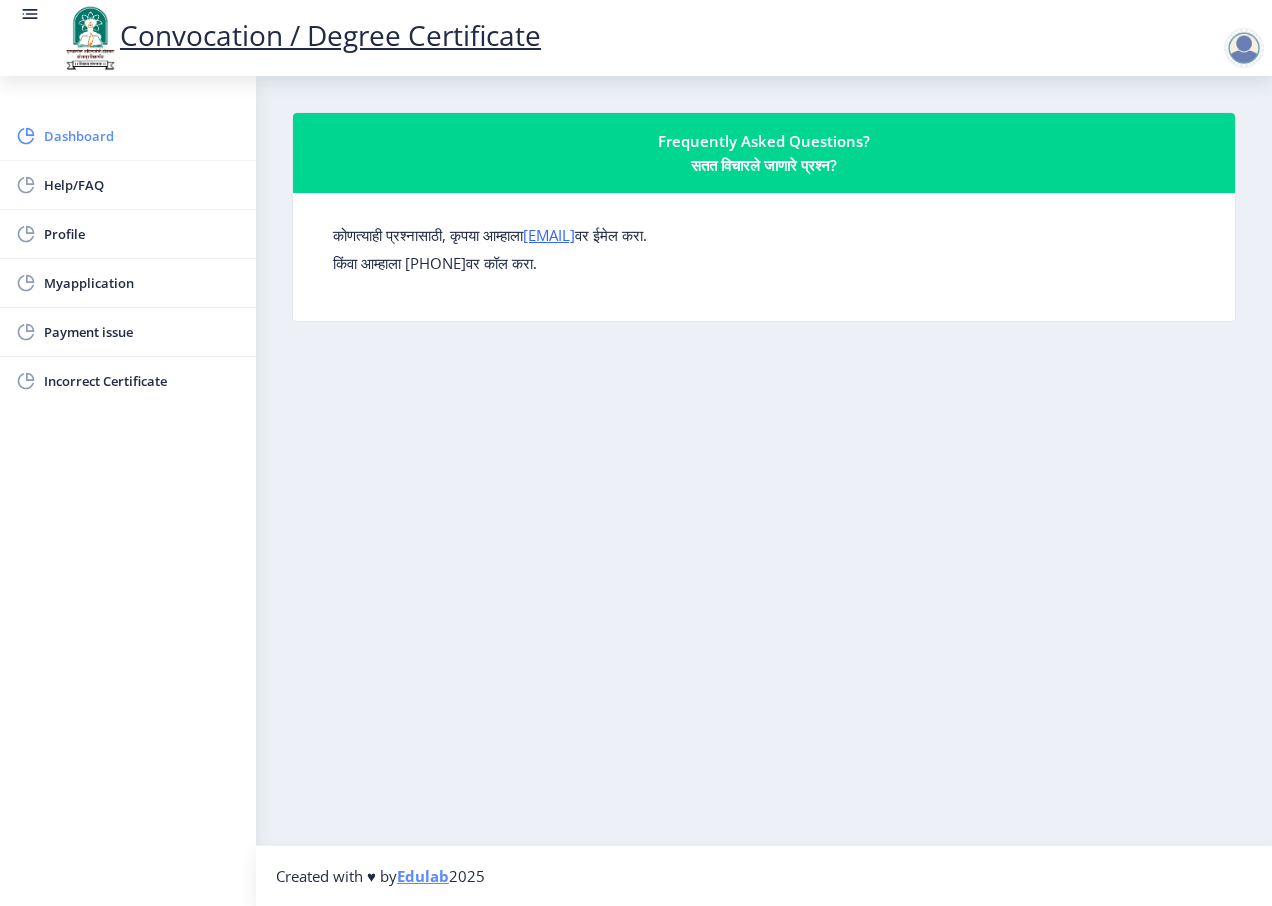 click on "Dashboard" 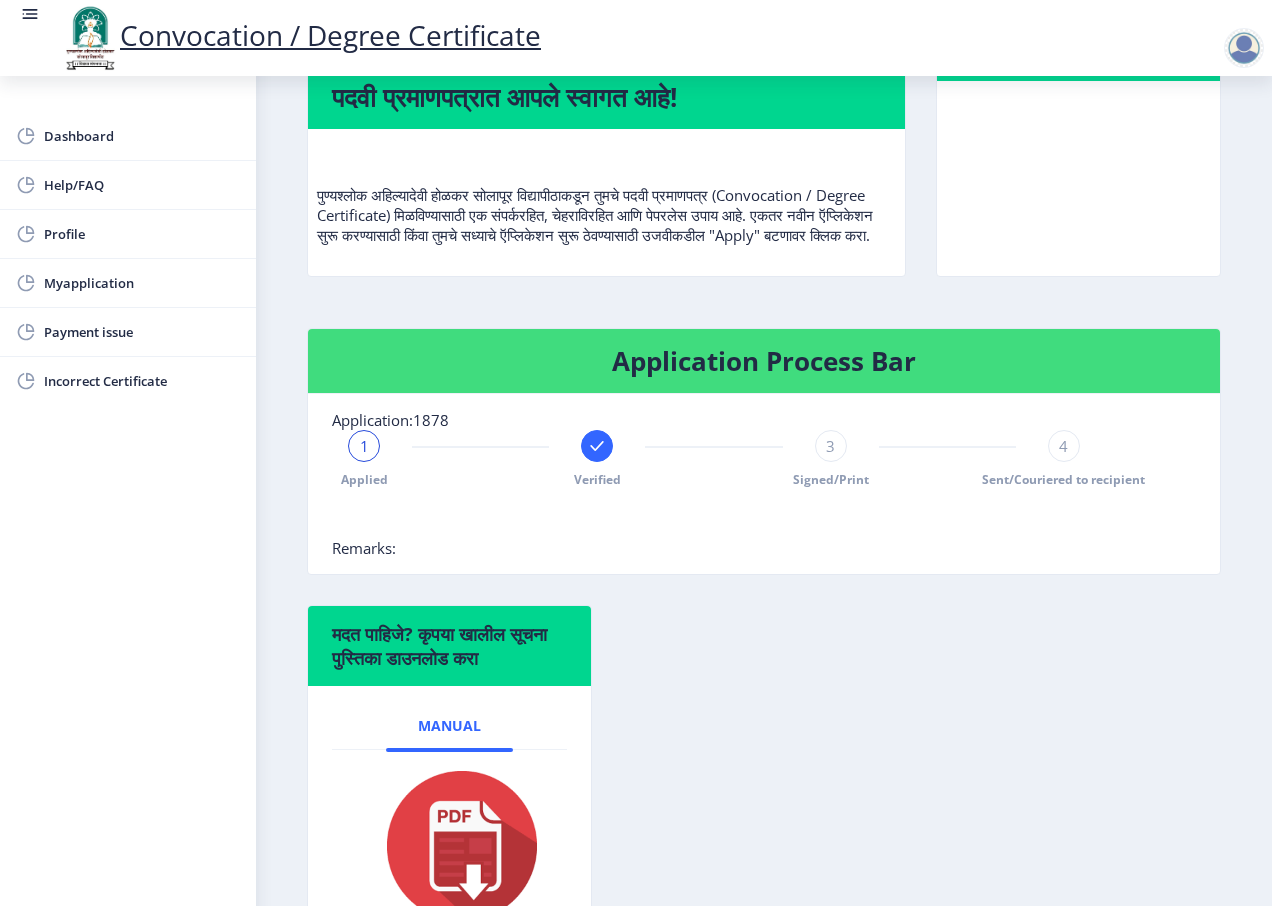 scroll, scrollTop: 300, scrollLeft: 0, axis: vertical 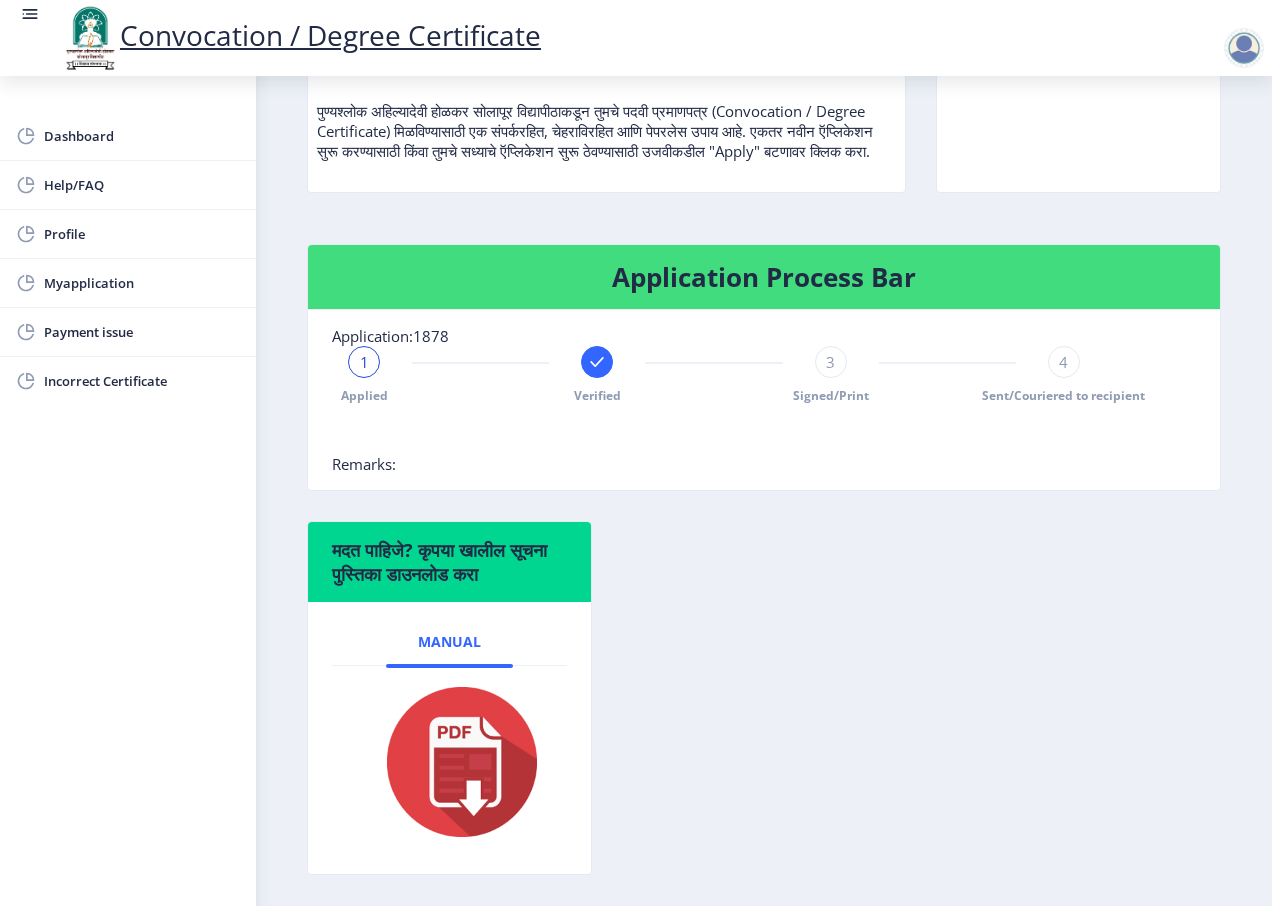 click on "Application Process Bar" 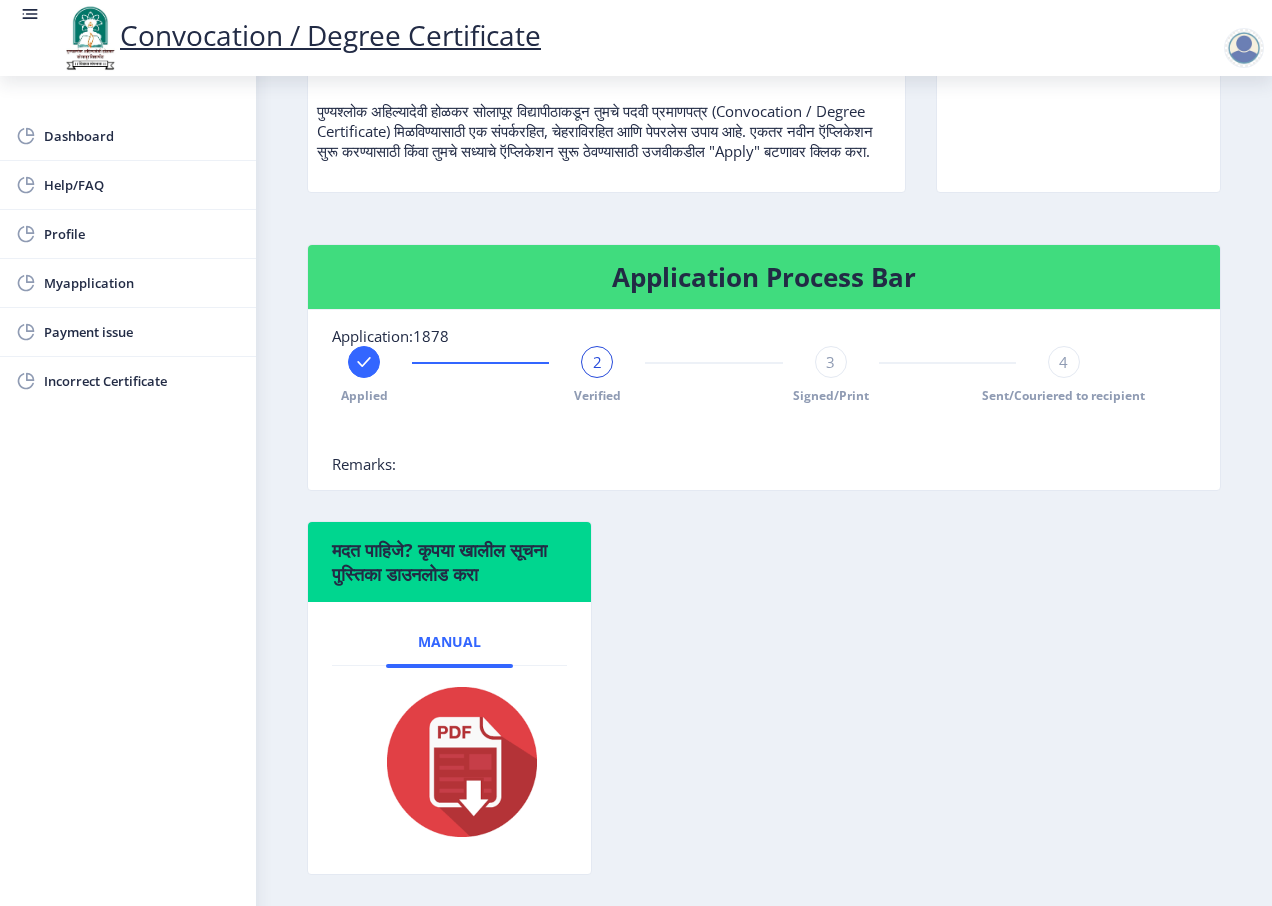 click on "2" 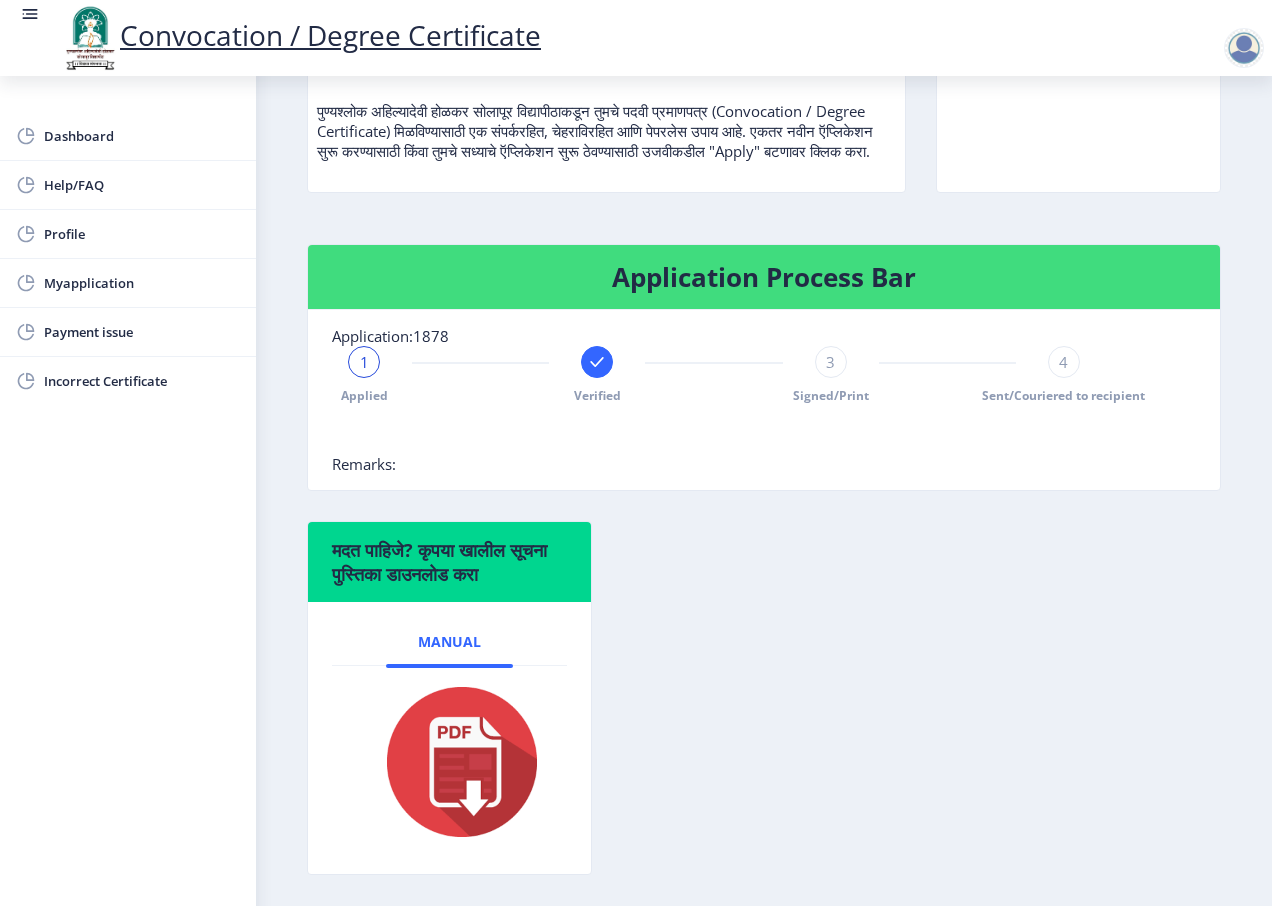 click on "मदत पाहिजे? कृपया खालील सूचना पुस्तिका डाउनलोड करा  Manual" 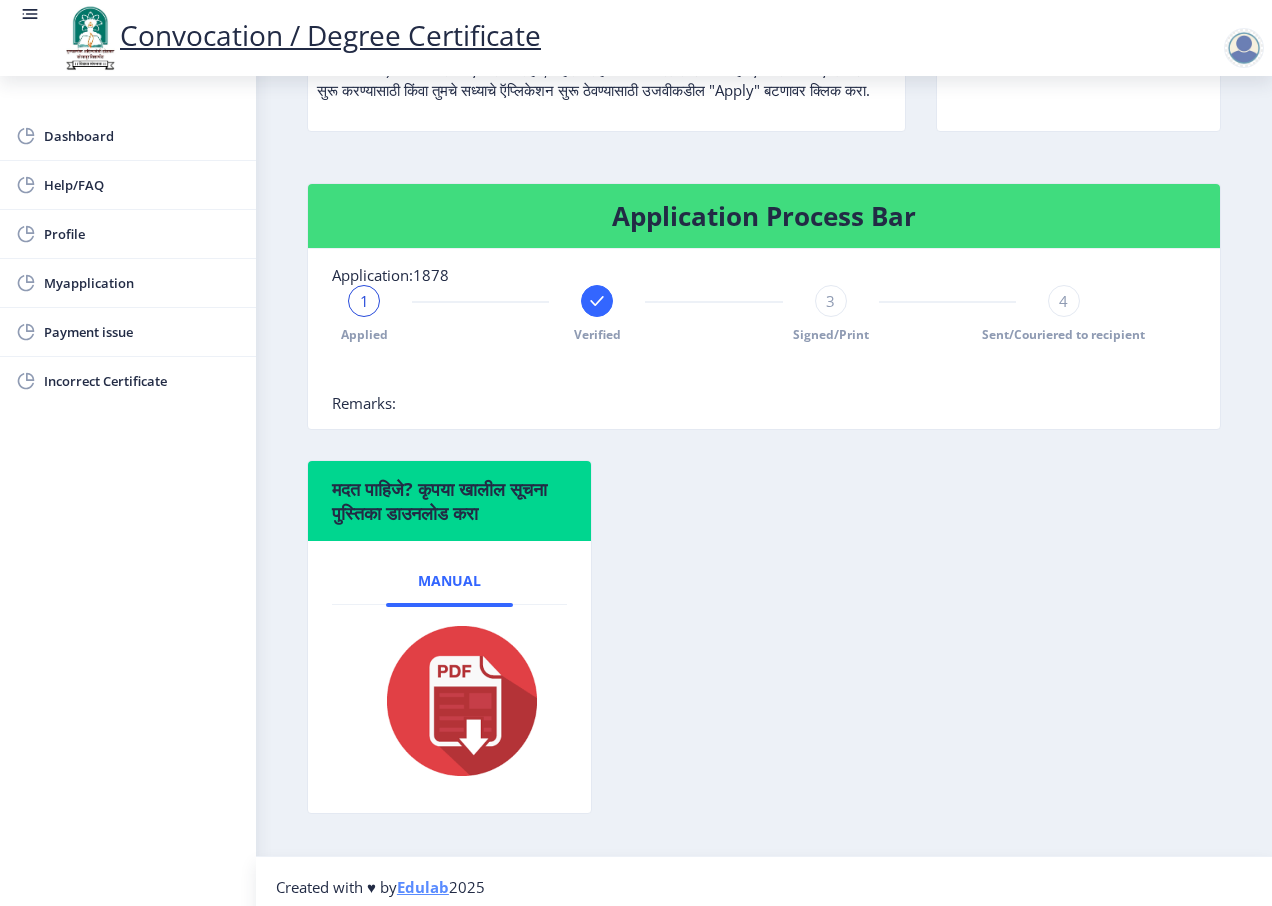scroll, scrollTop: 392, scrollLeft: 0, axis: vertical 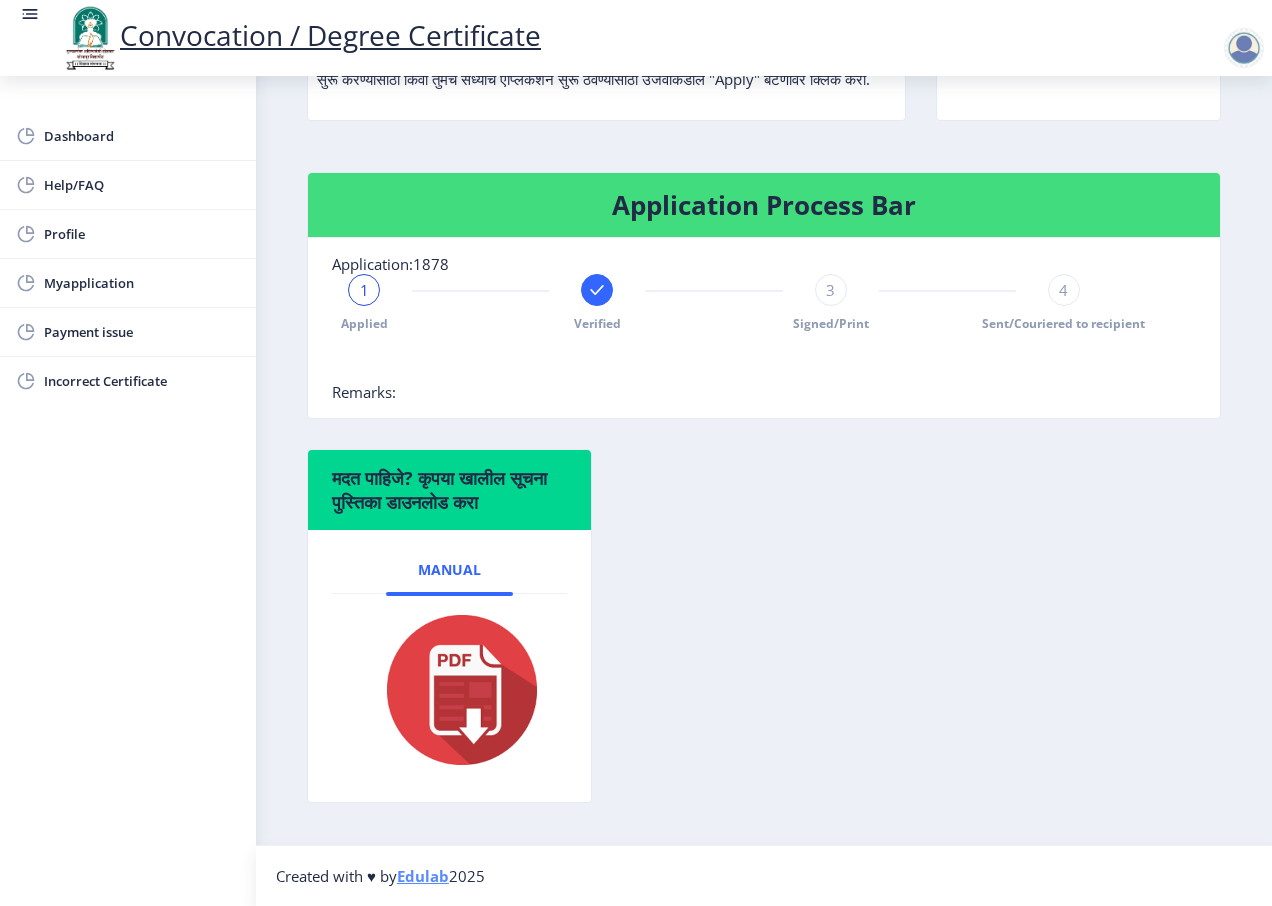 click 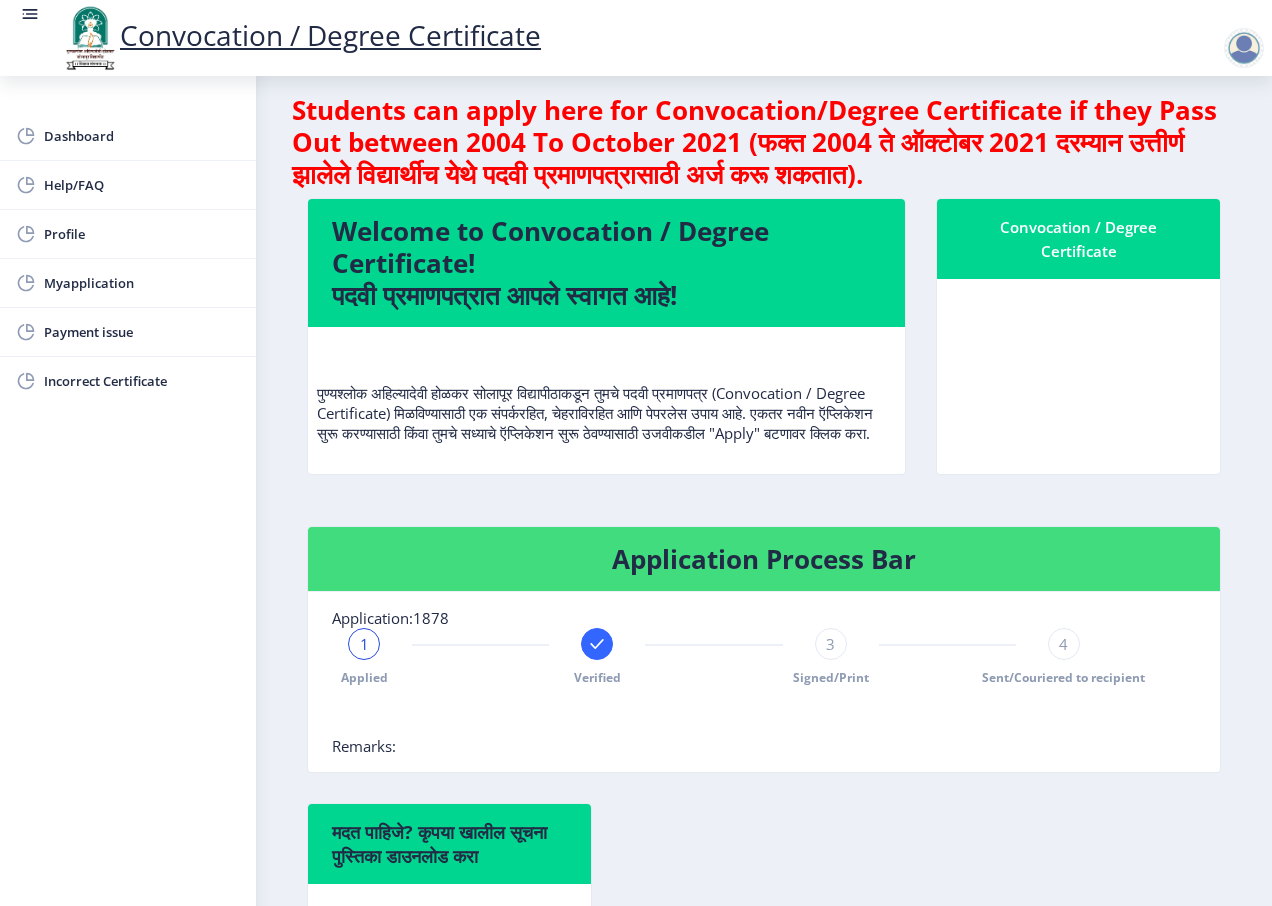 scroll, scrollTop: 0, scrollLeft: 0, axis: both 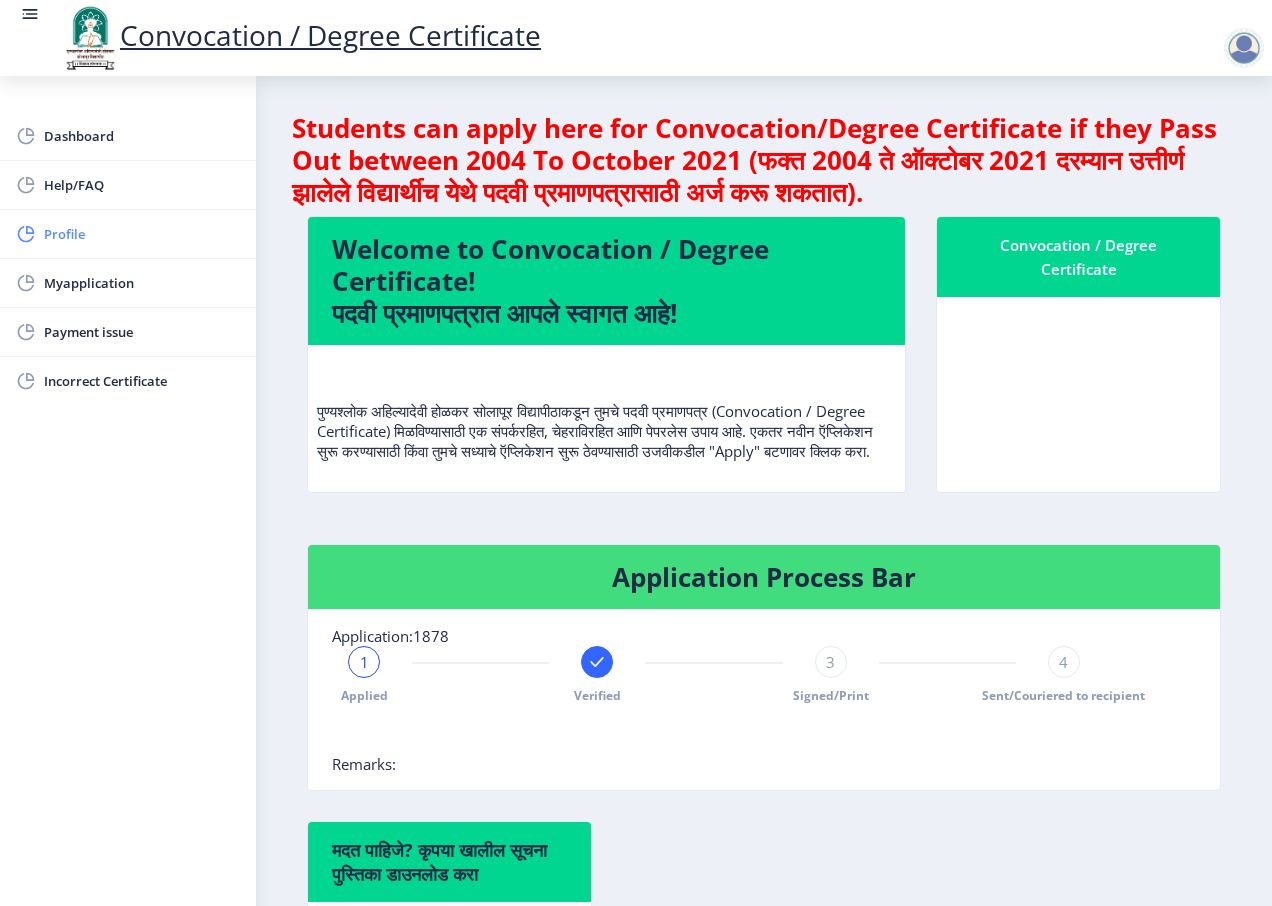 click on "Profile" 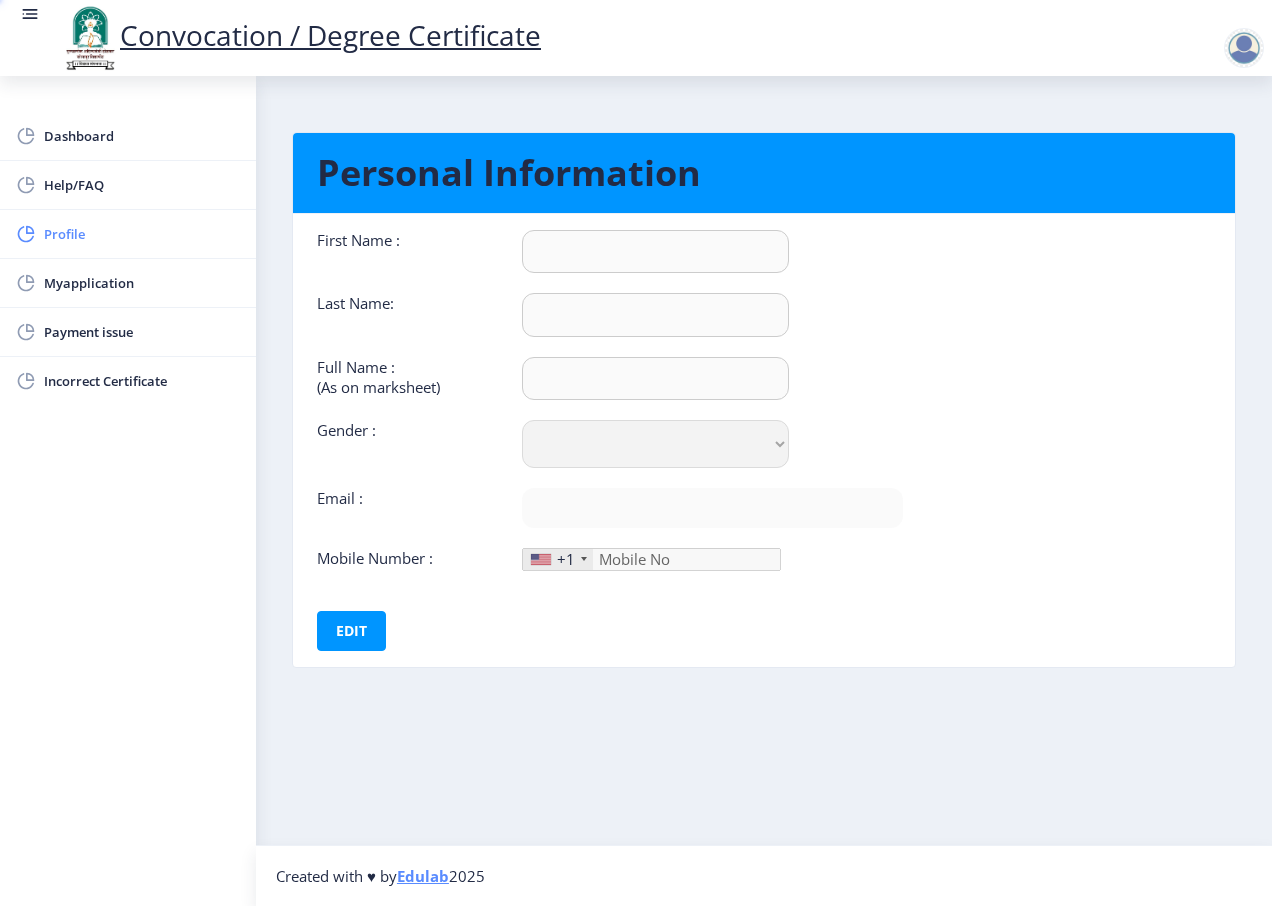 type on "mahadeo" 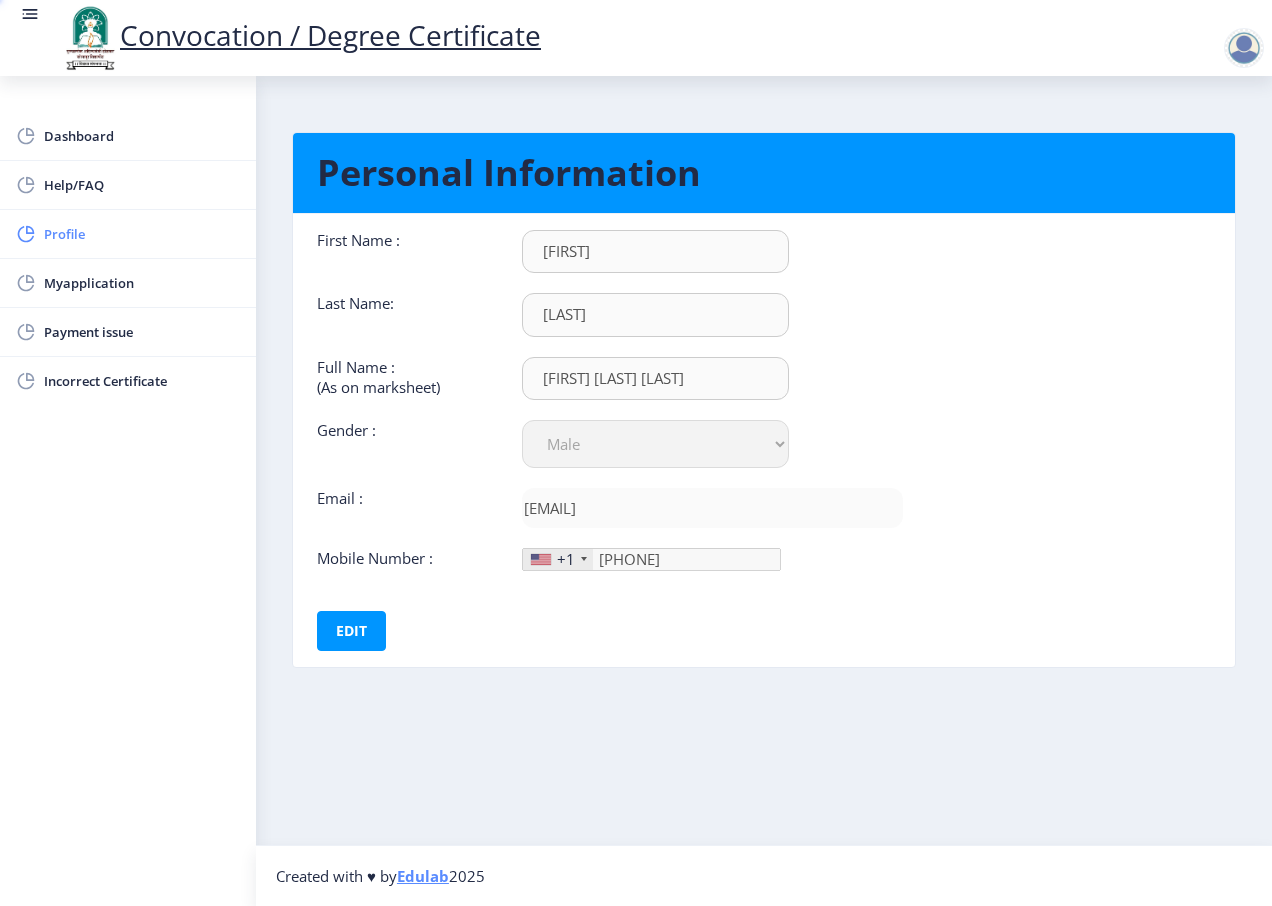 type on "907-517-33" 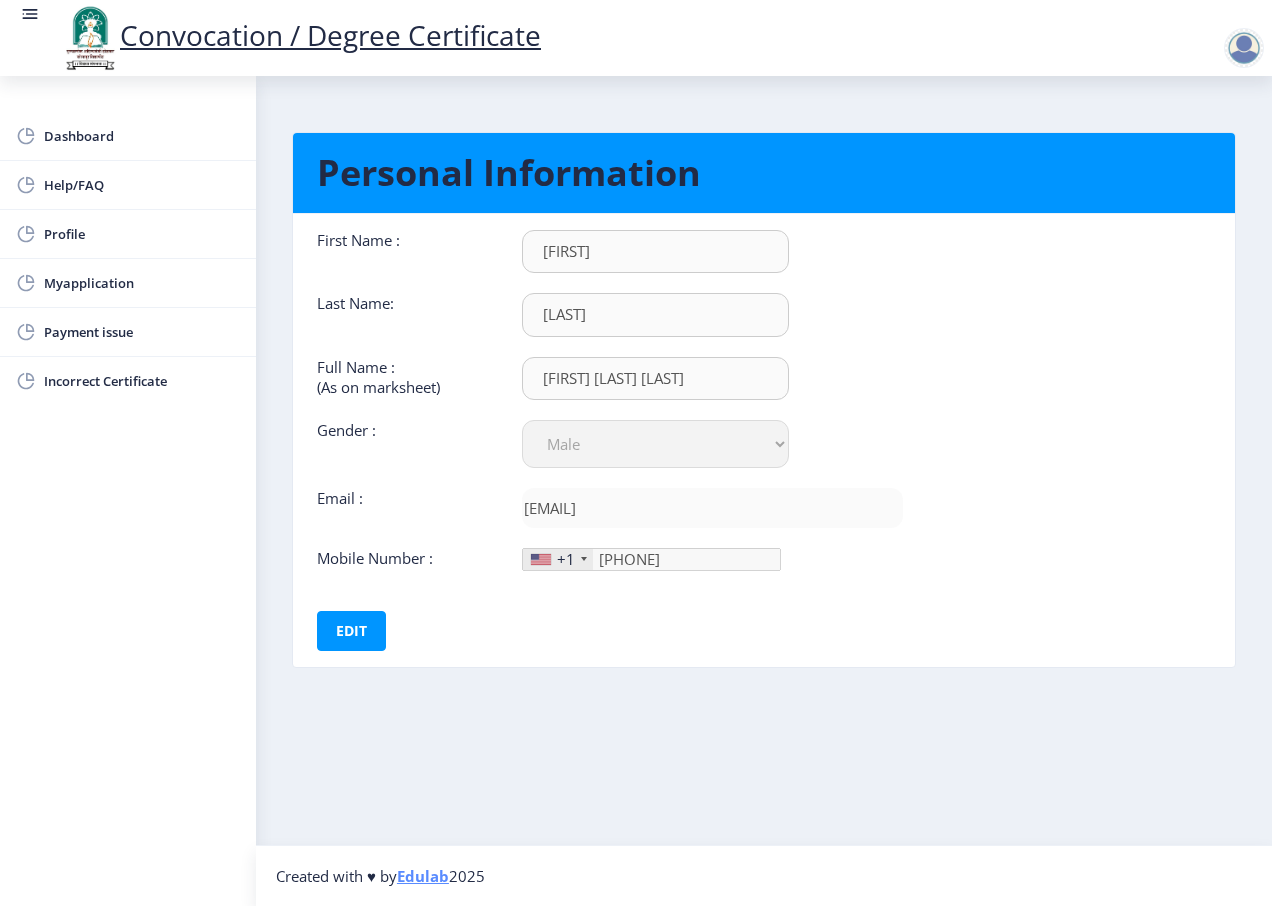 click 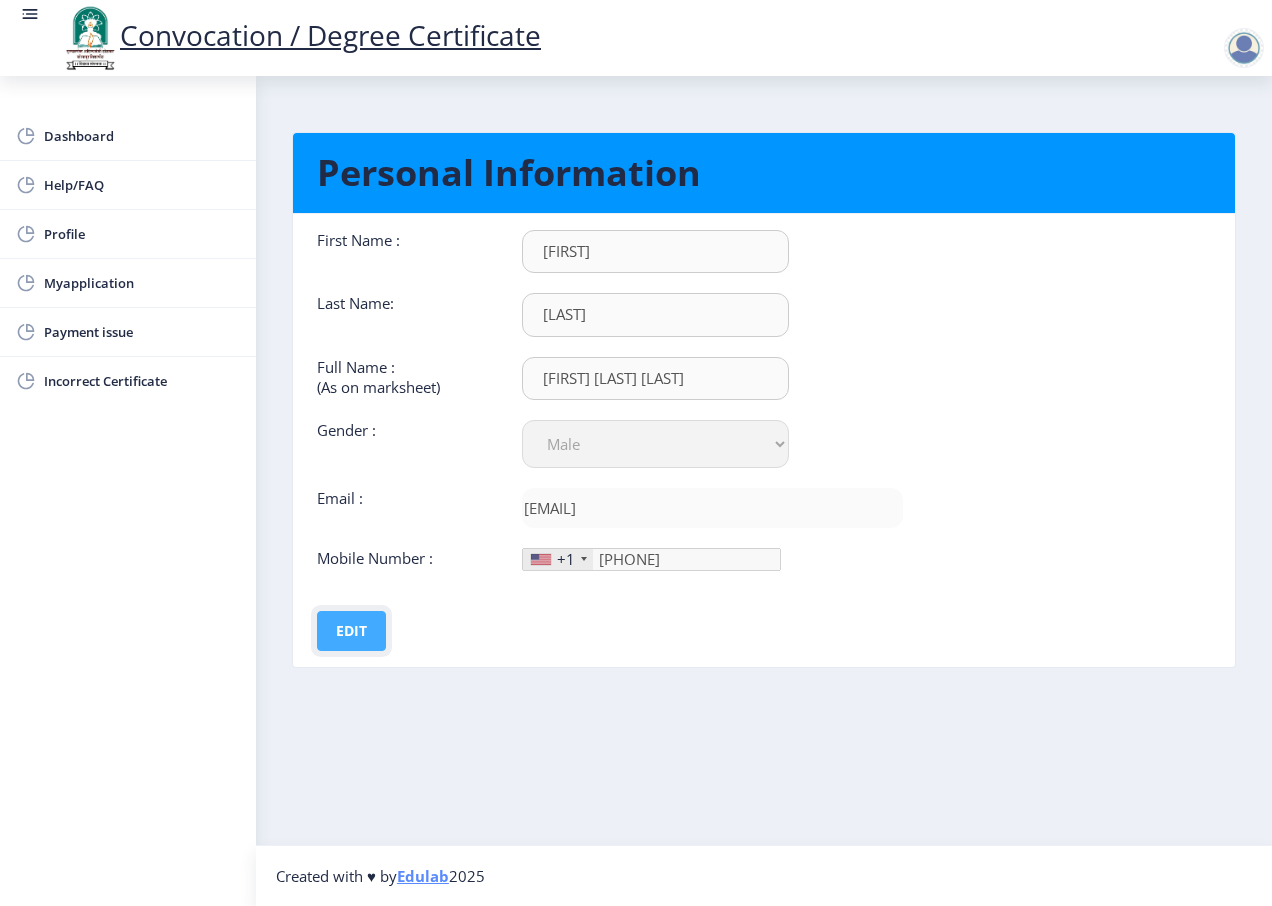 click on "Edit" 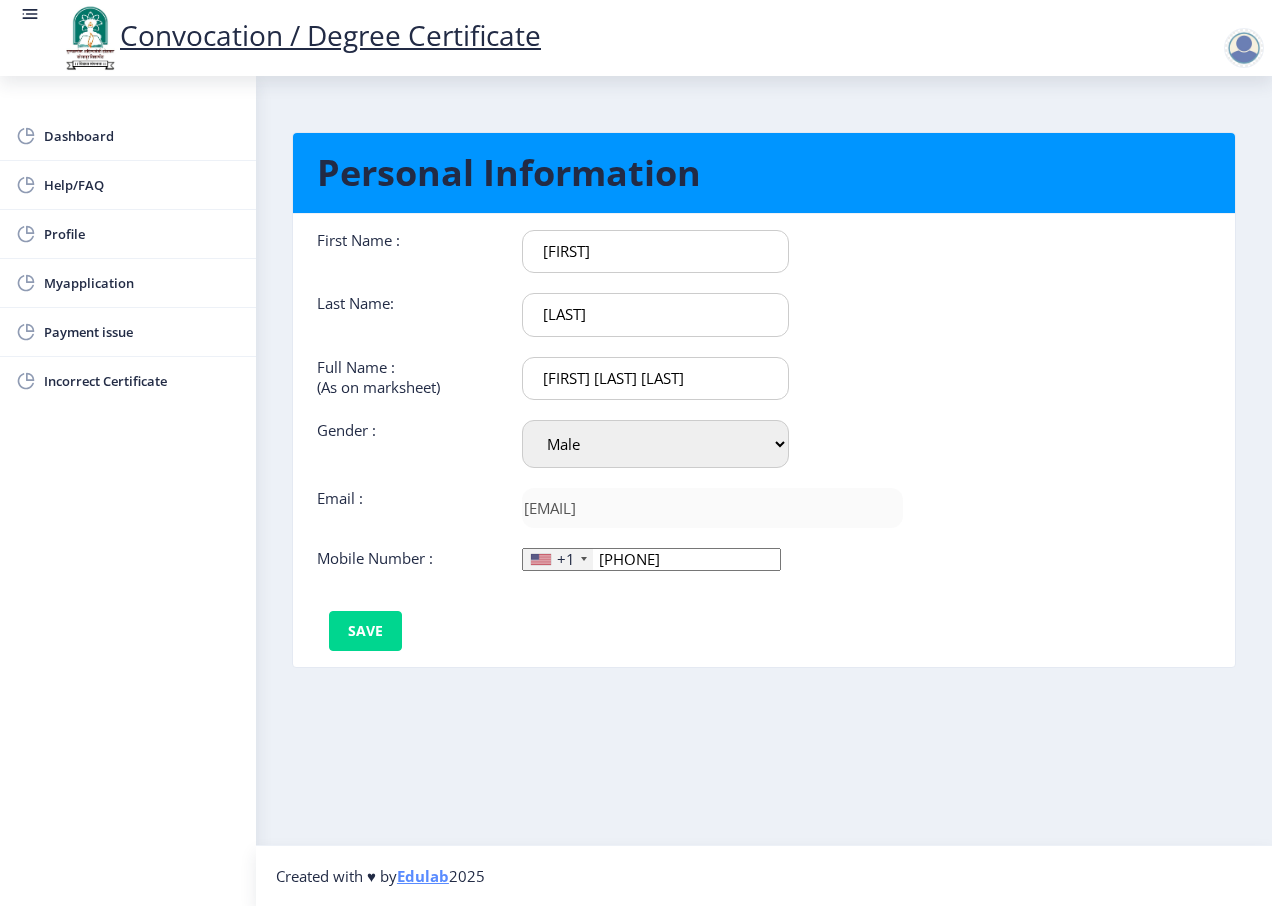 click on "+1" 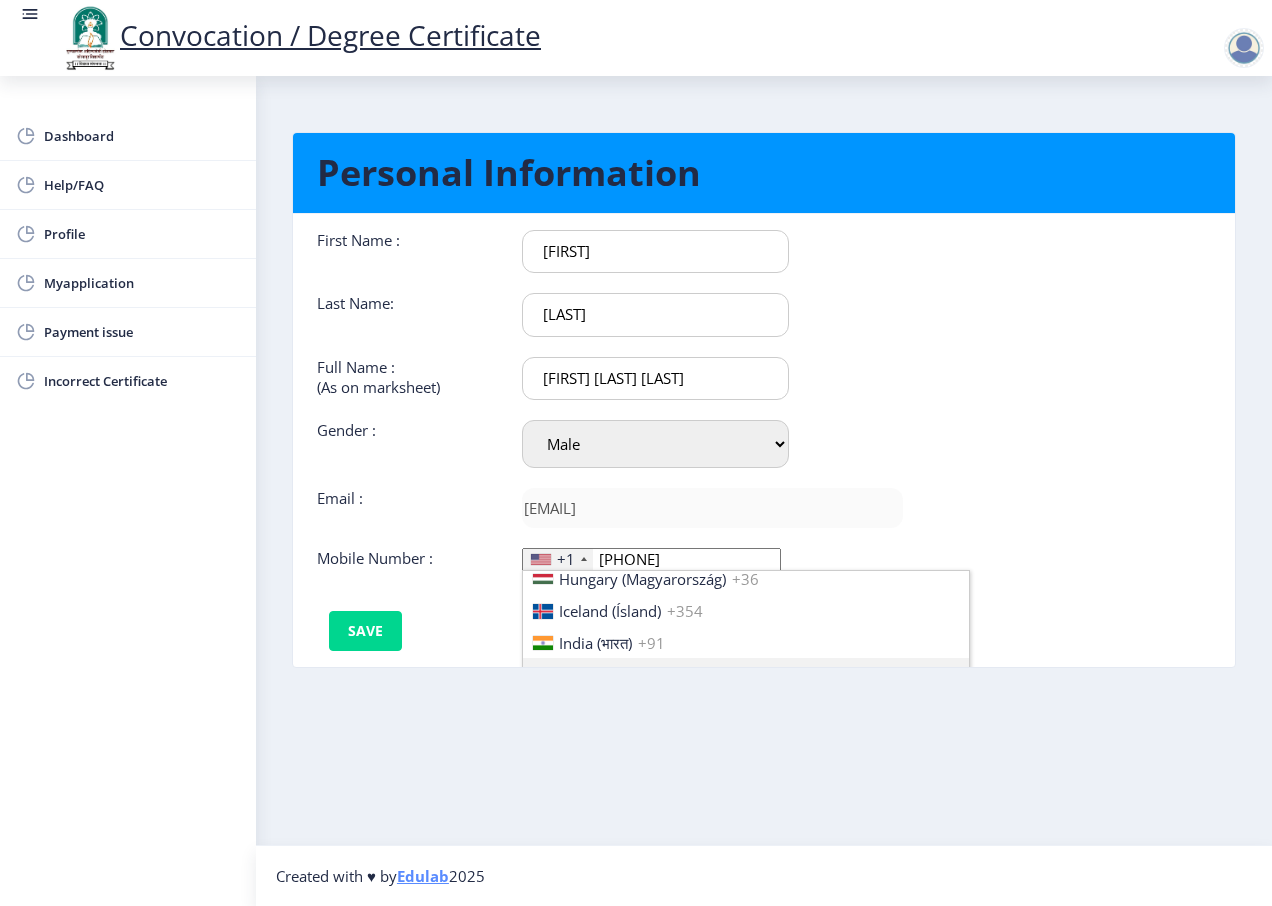 scroll, scrollTop: 3100, scrollLeft: 0, axis: vertical 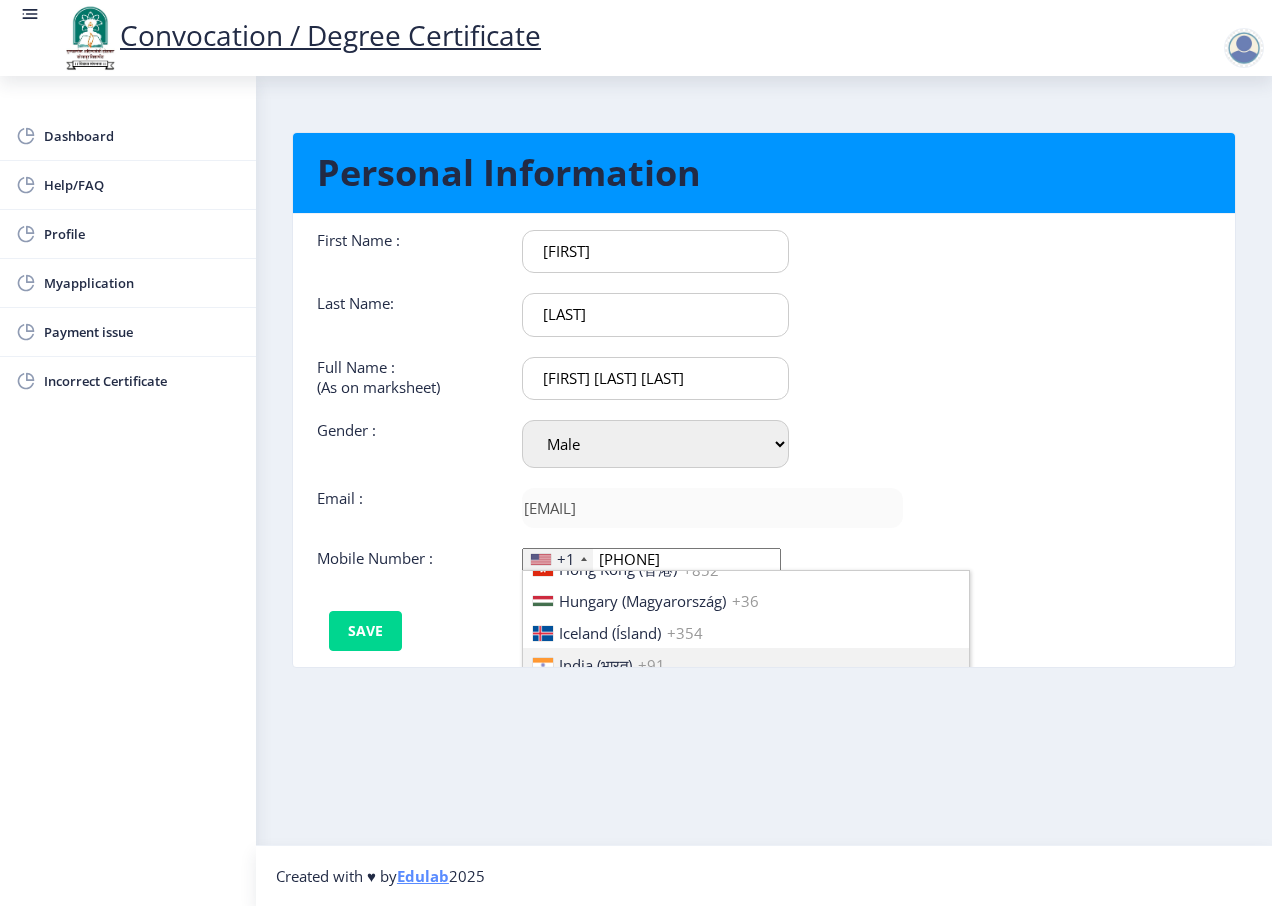 click on "India (भारत)" at bounding box center [595, 665] 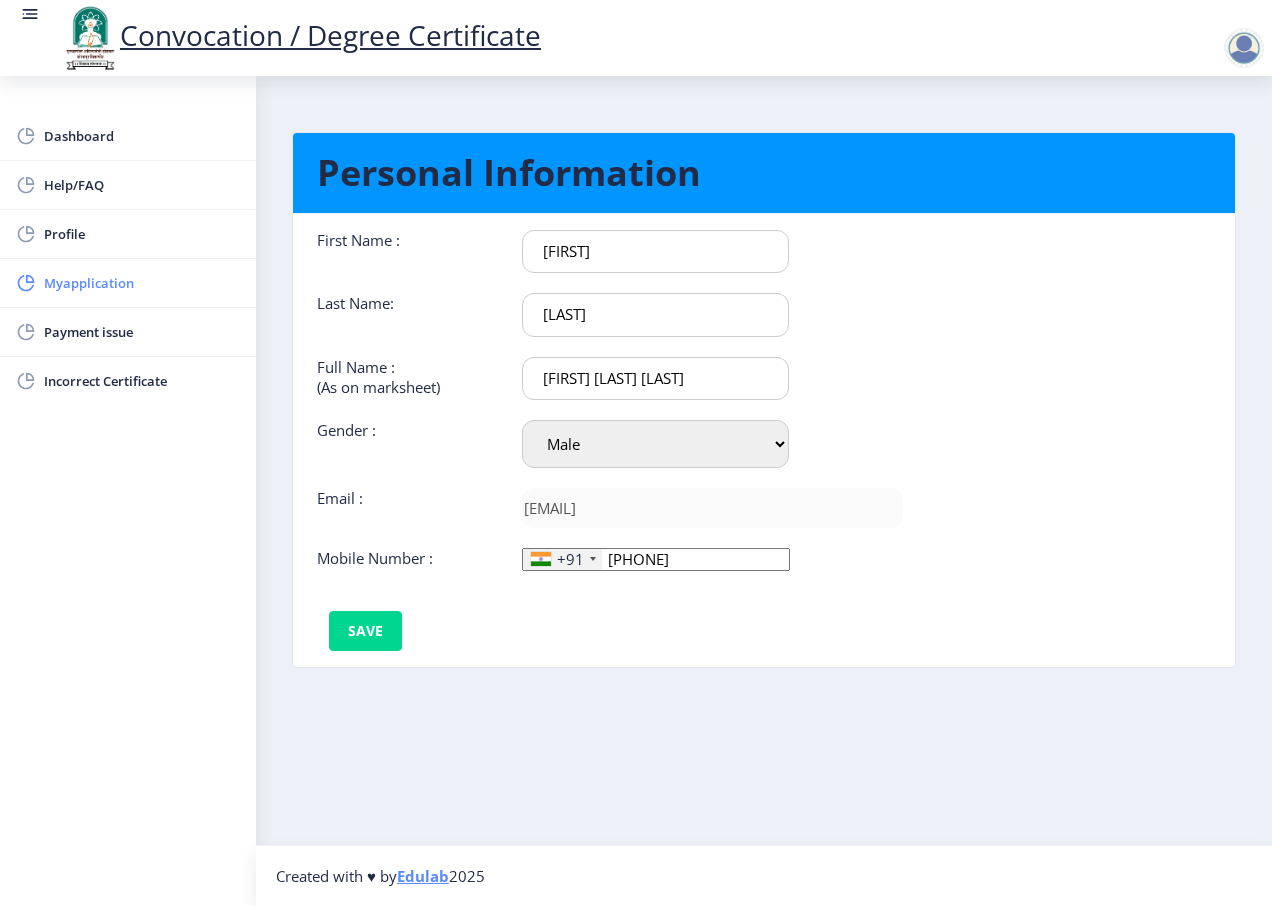 click on "Myapplication" 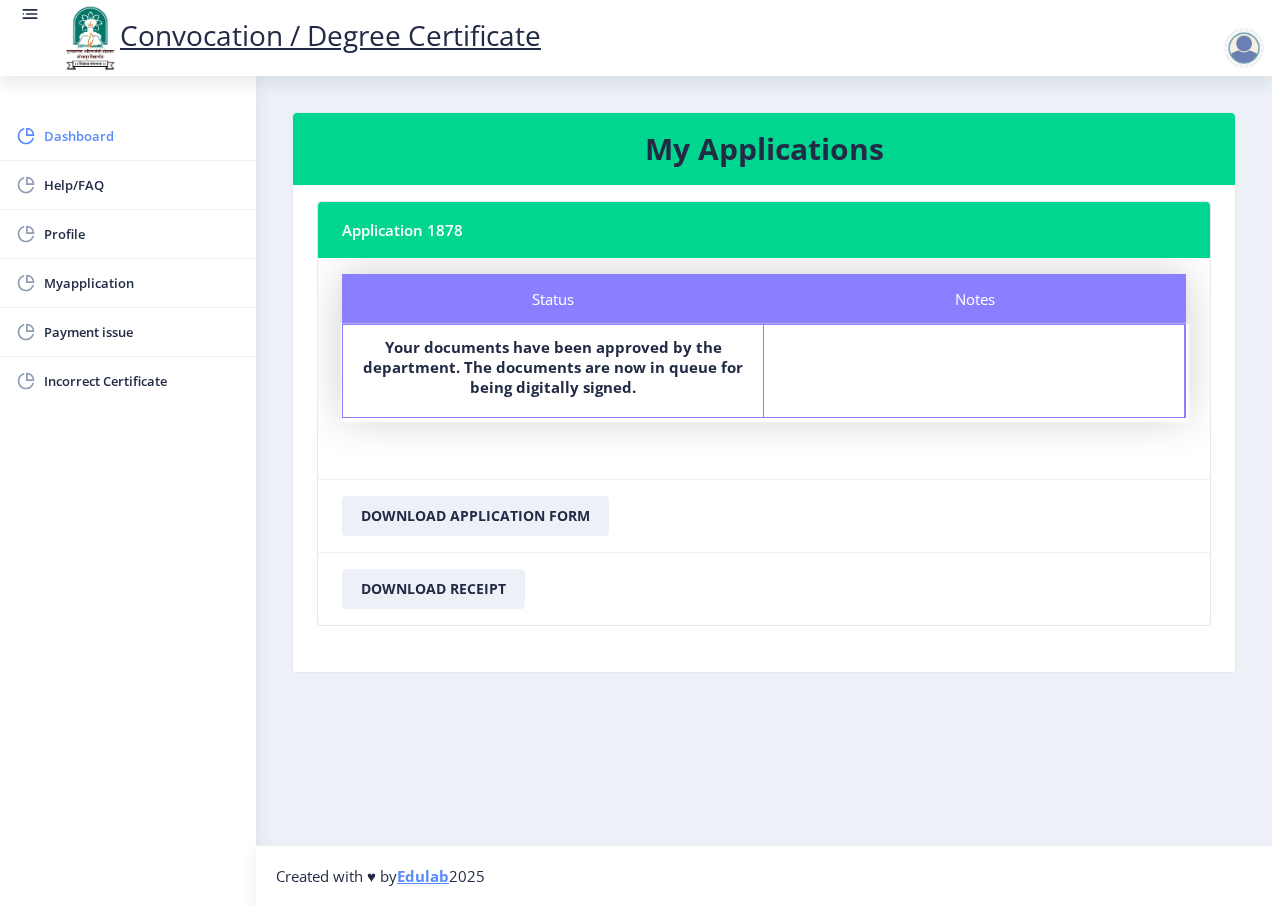 click on "Dashboard" 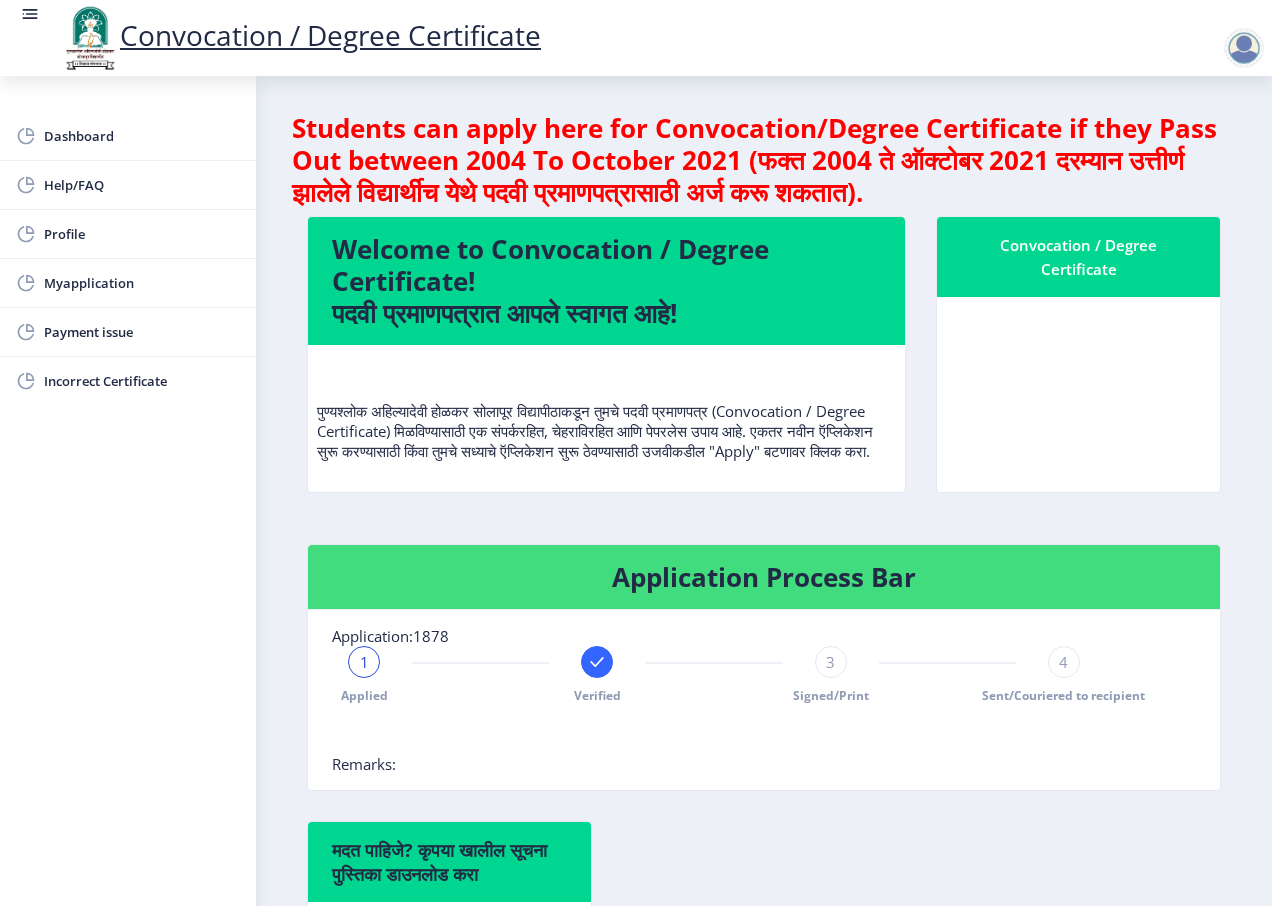 click on "3" 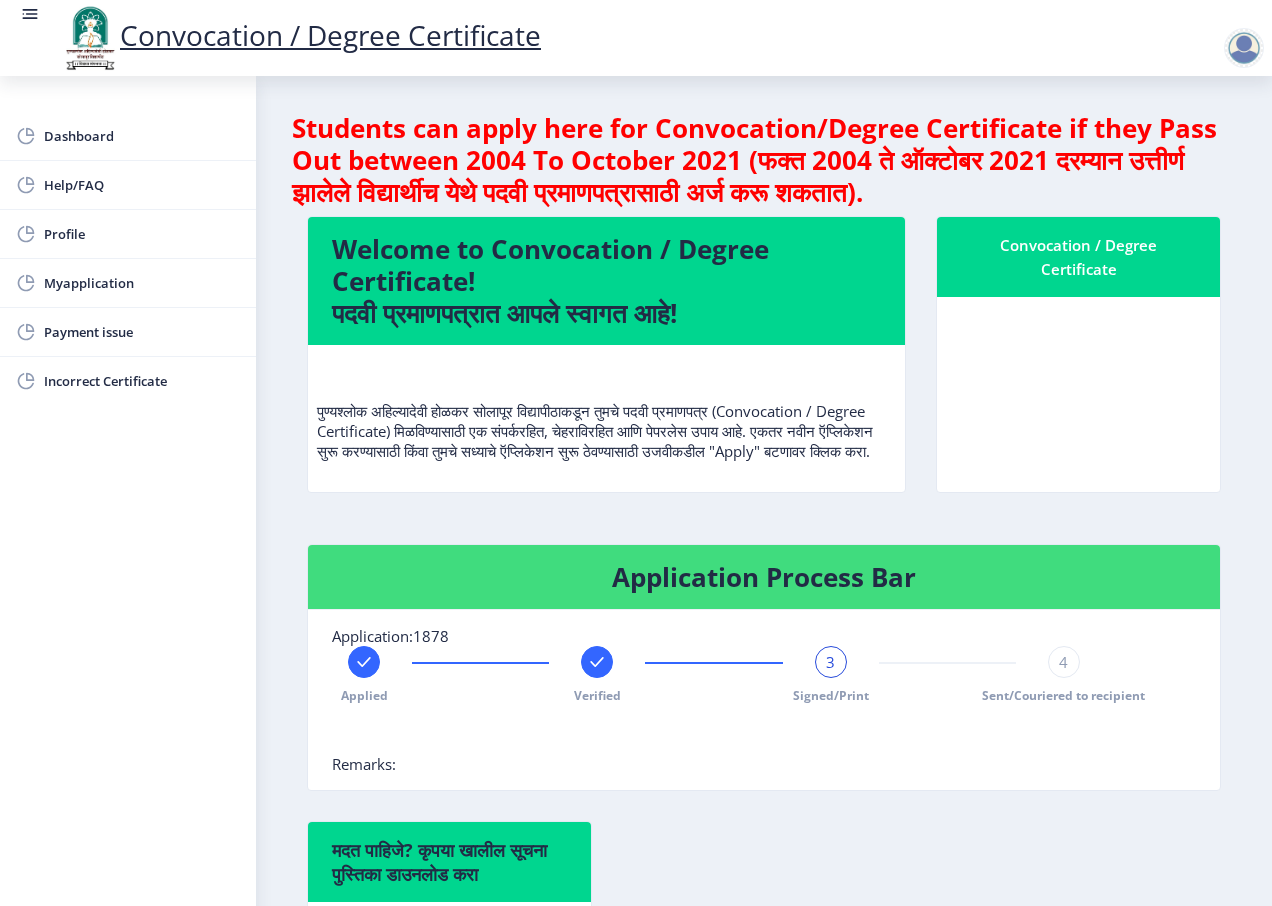 click 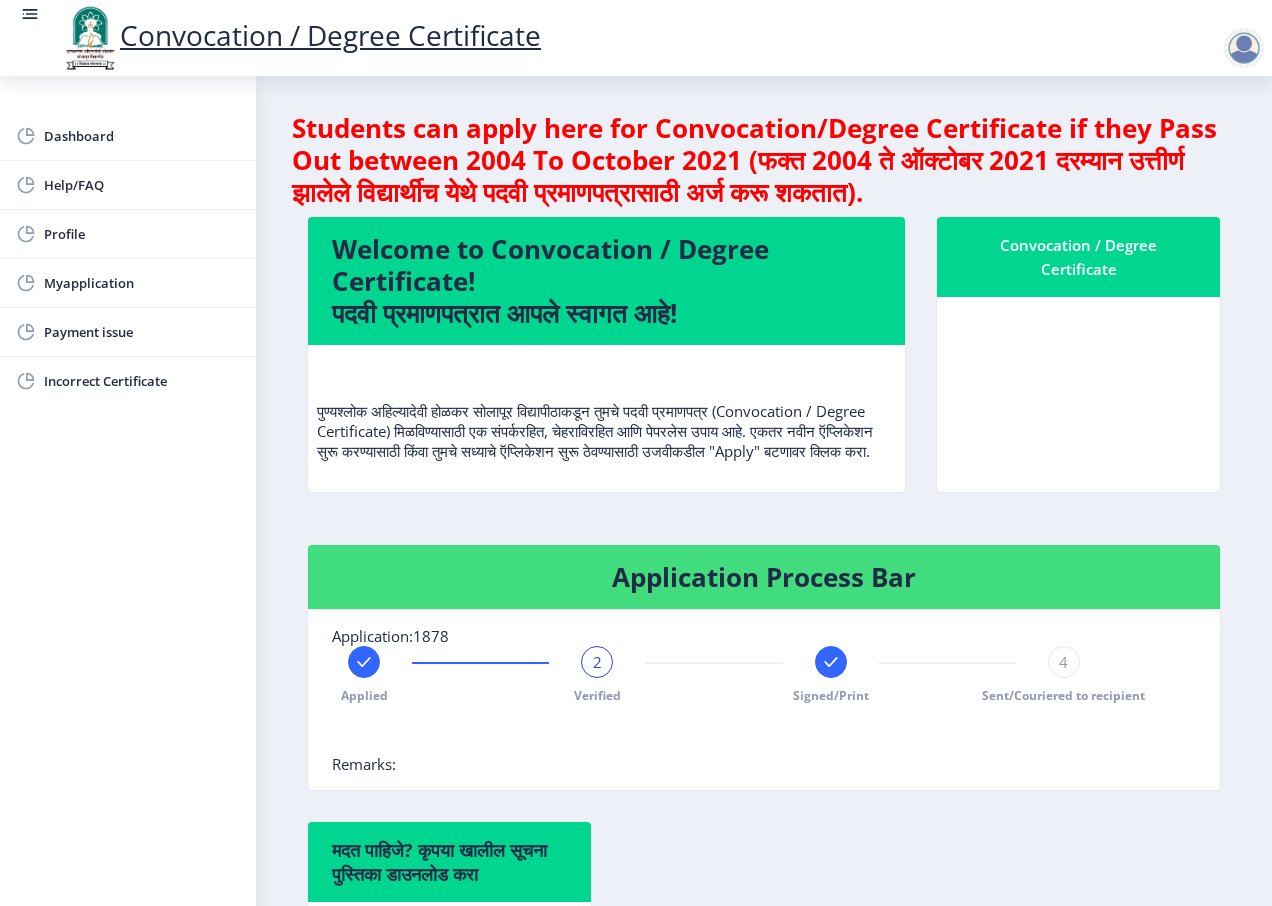 click on "2" 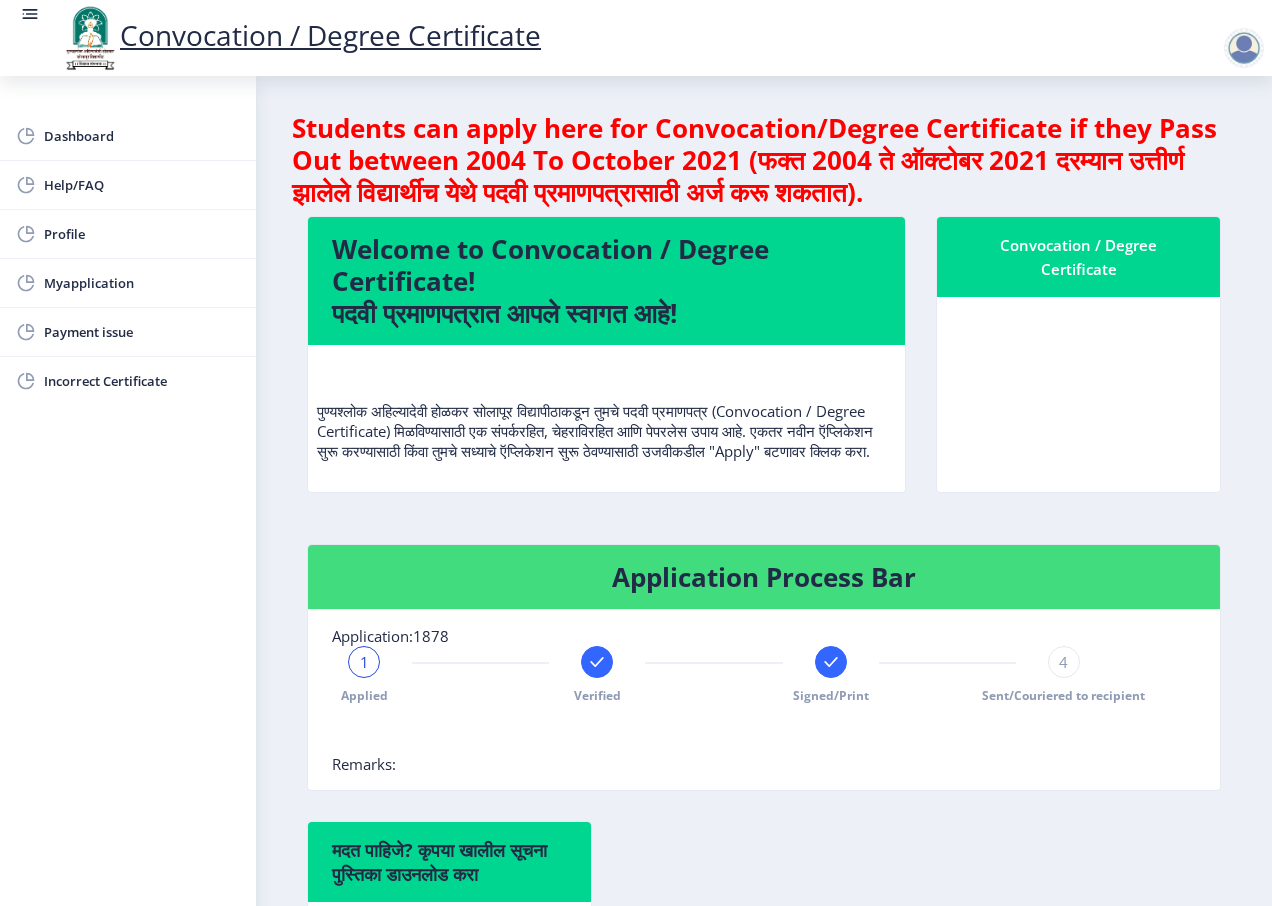 click 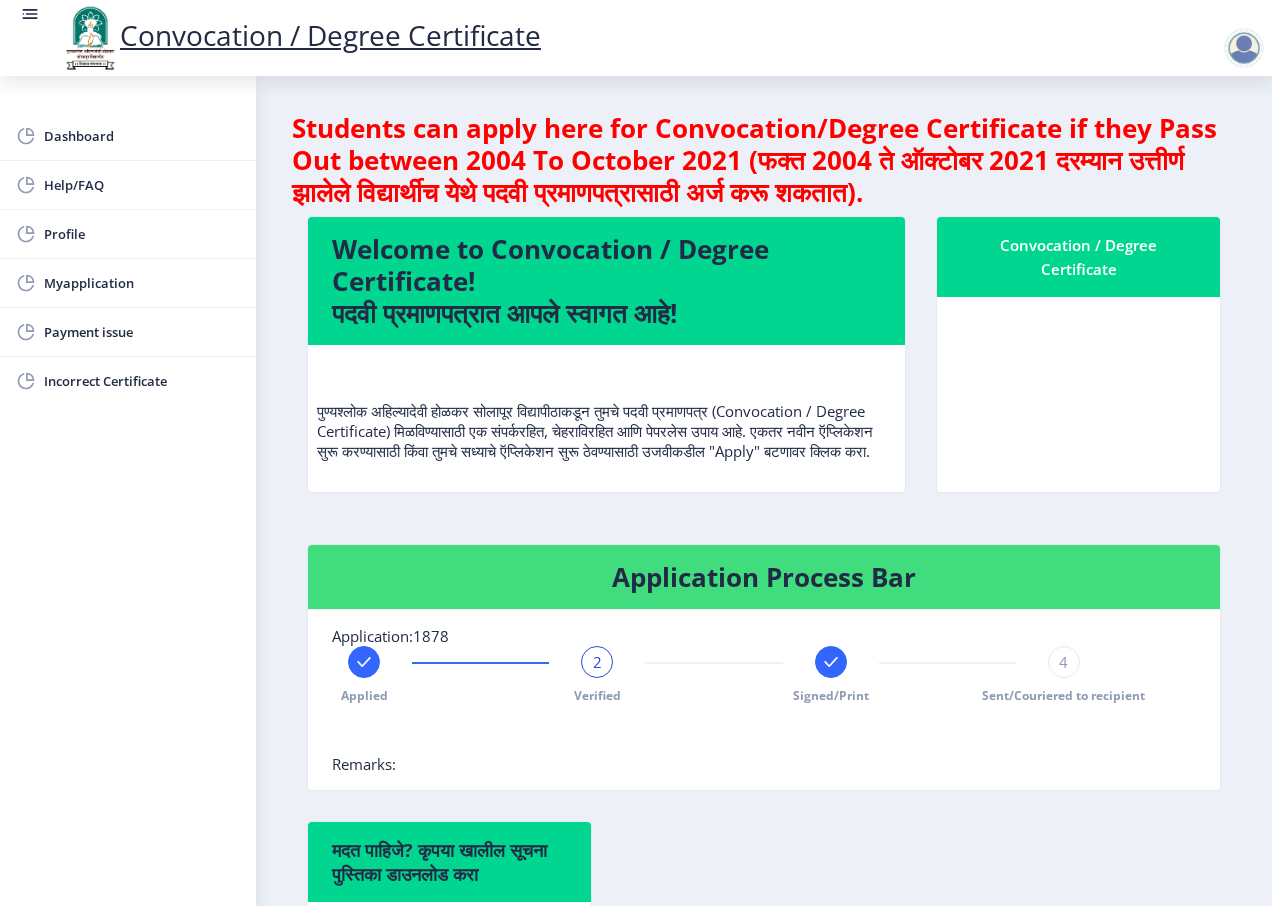 click 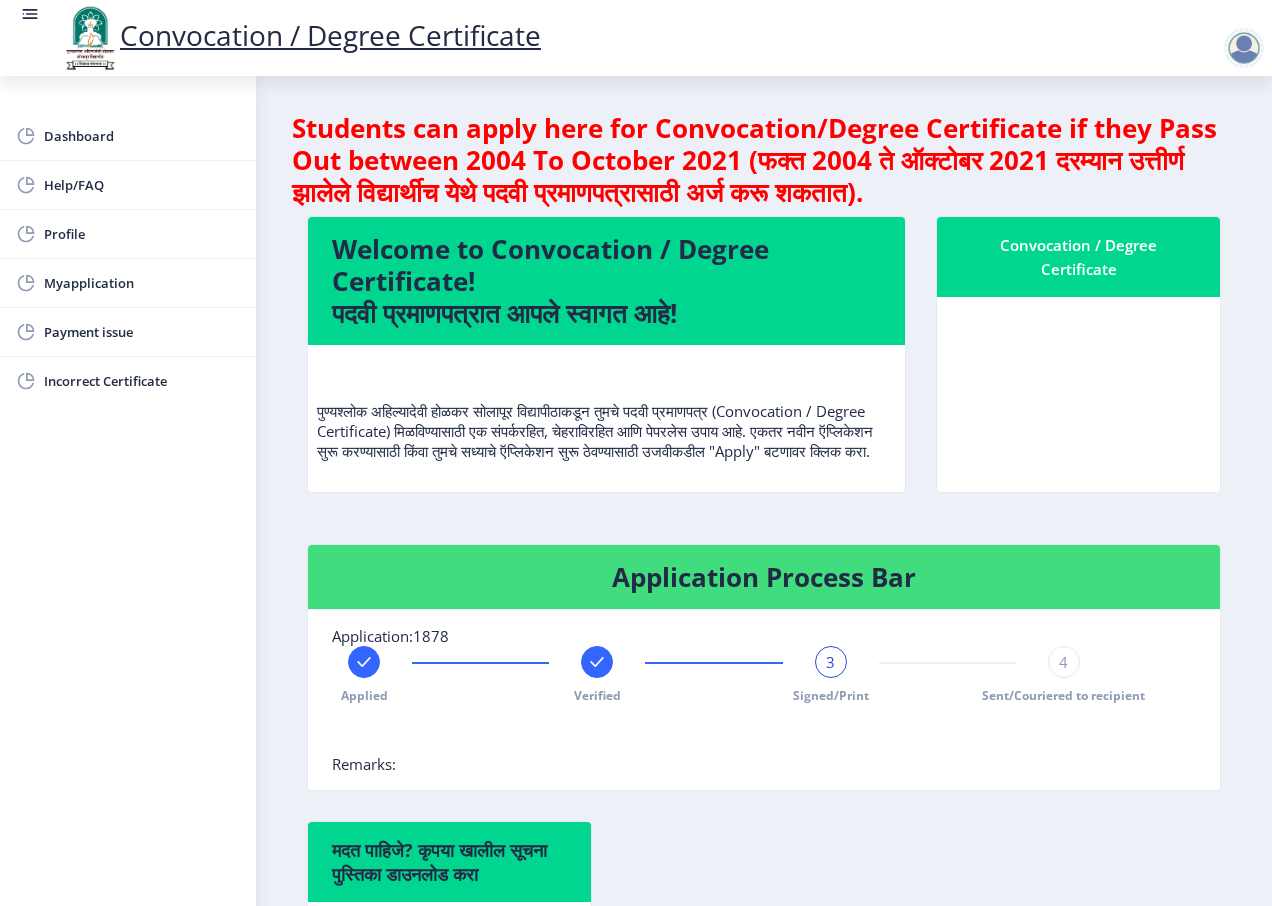 click on "मदत पाहिजे? कृपया खालील सूचना पुस्तिका डाउनलोड करा  Manual" 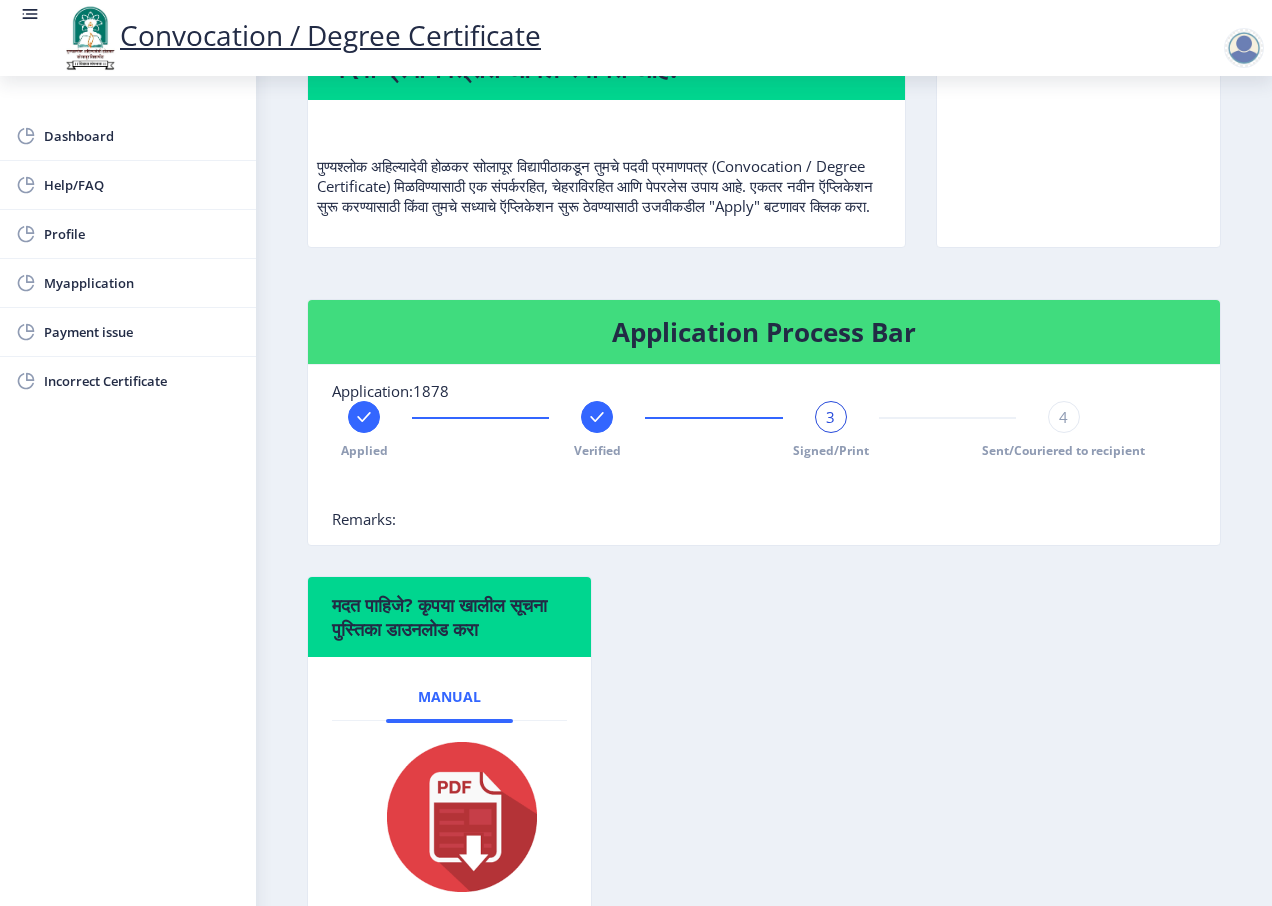 scroll, scrollTop: 92, scrollLeft: 0, axis: vertical 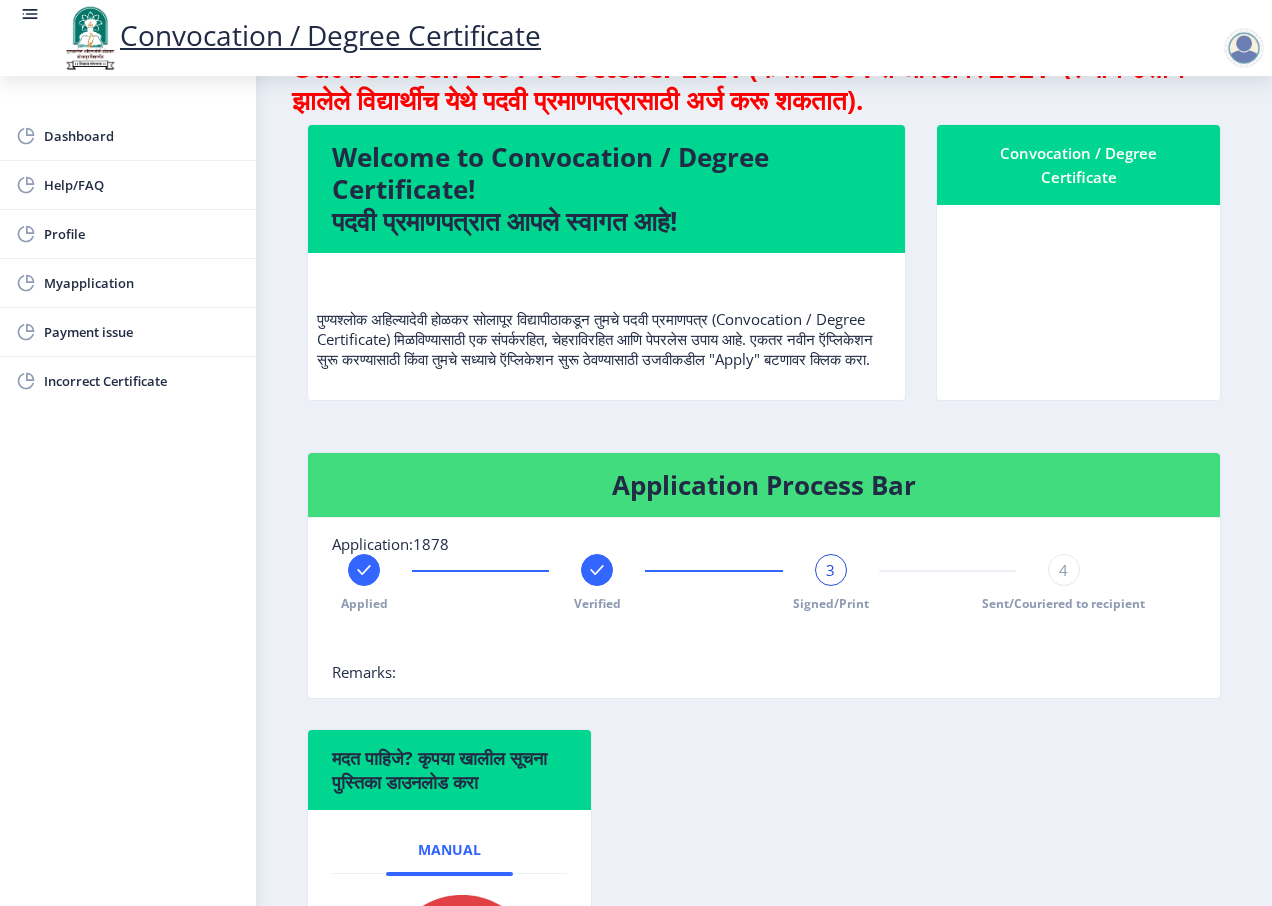 click 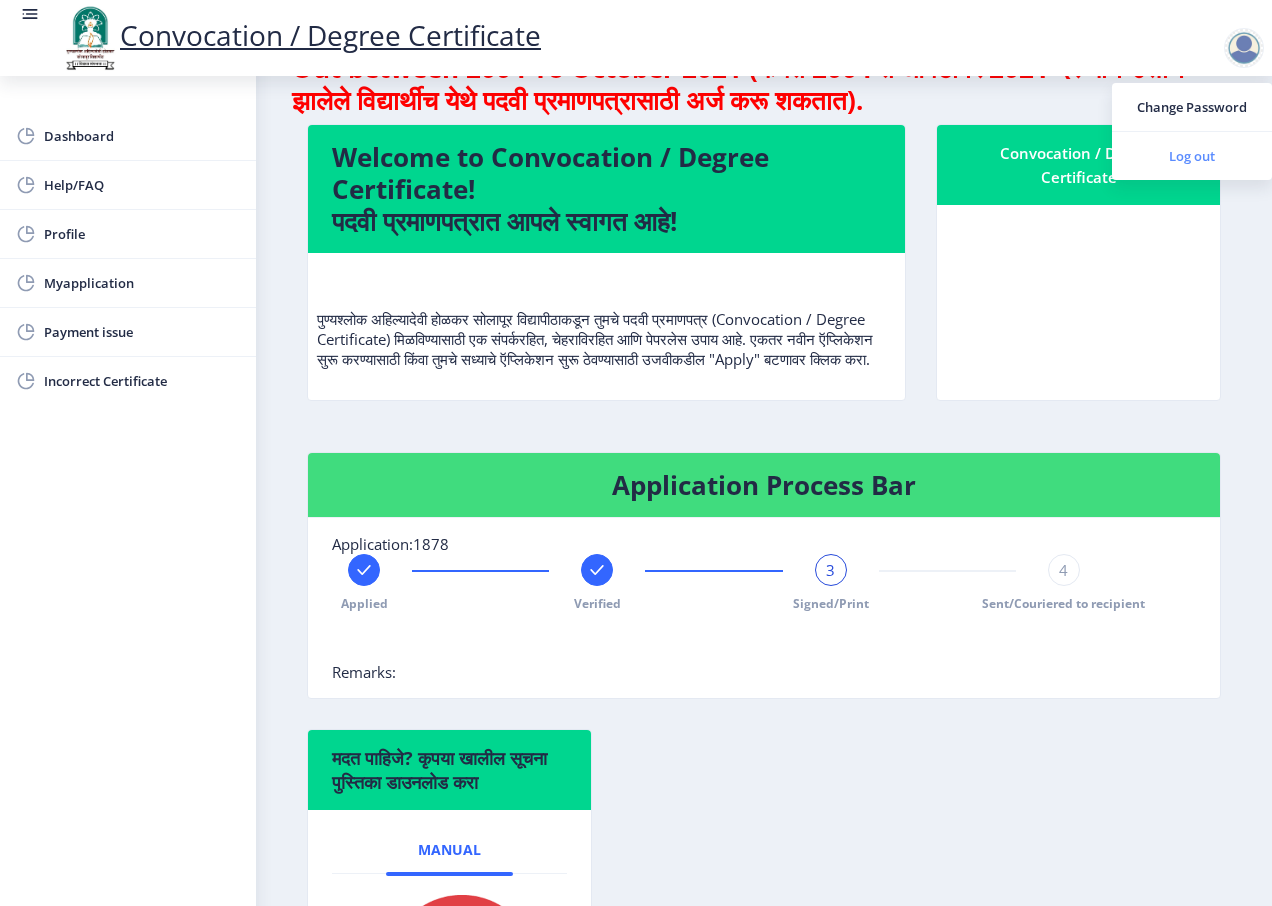 click on "Log out" at bounding box center (1192, 156) 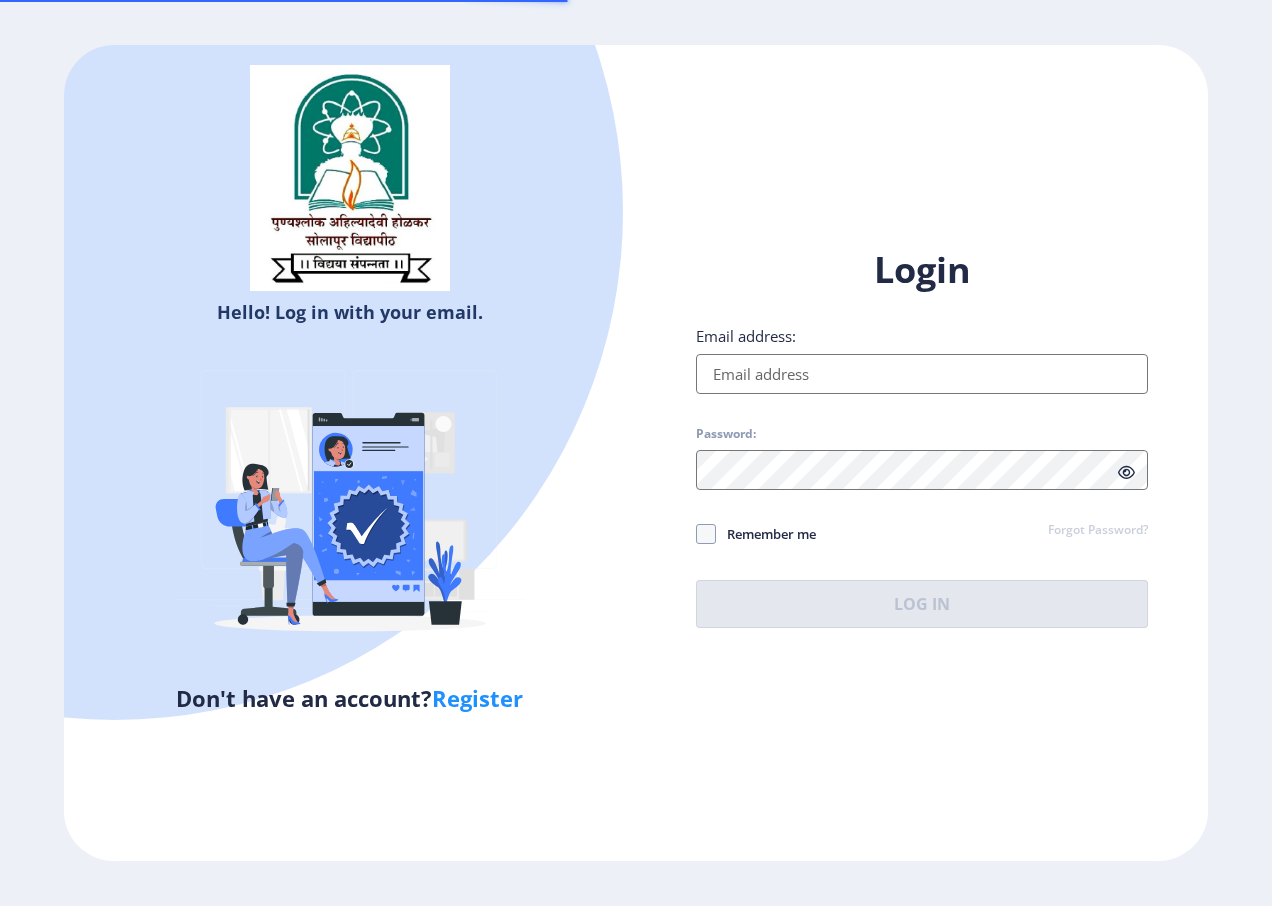 scroll, scrollTop: 0, scrollLeft: 0, axis: both 